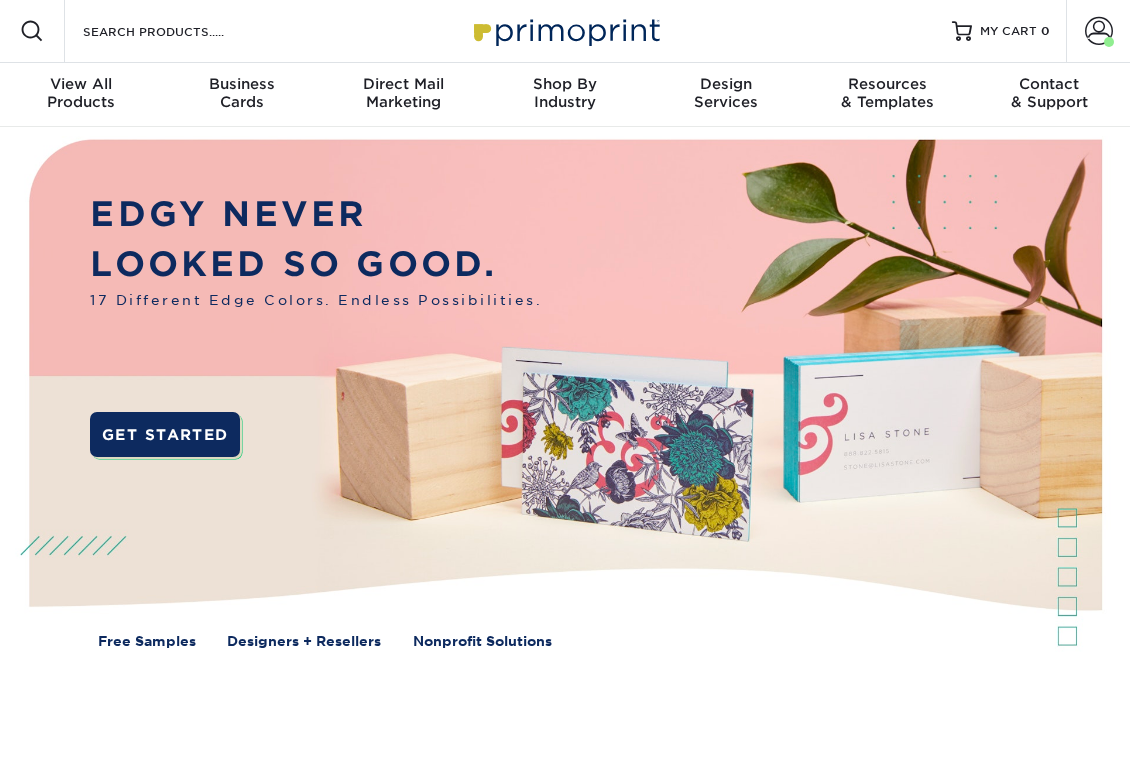 scroll, scrollTop: 5, scrollLeft: 0, axis: vertical 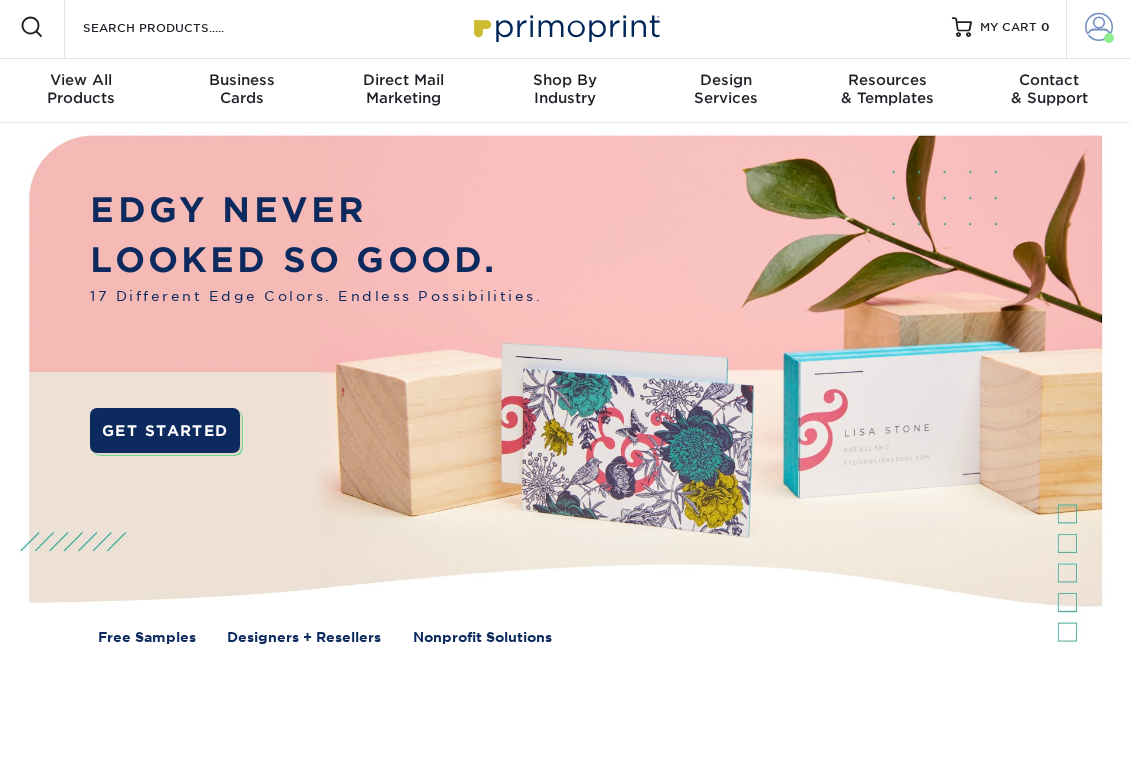 click at bounding box center (1099, 27) 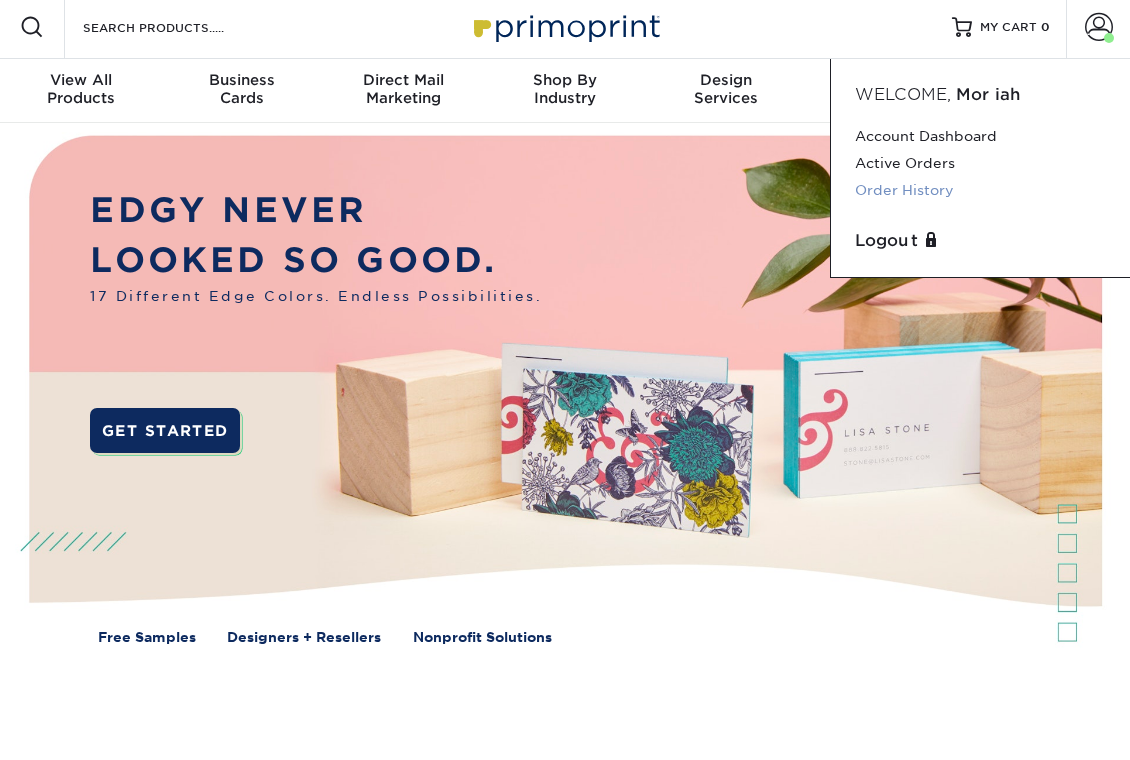 click on "Order History" at bounding box center [980, 190] 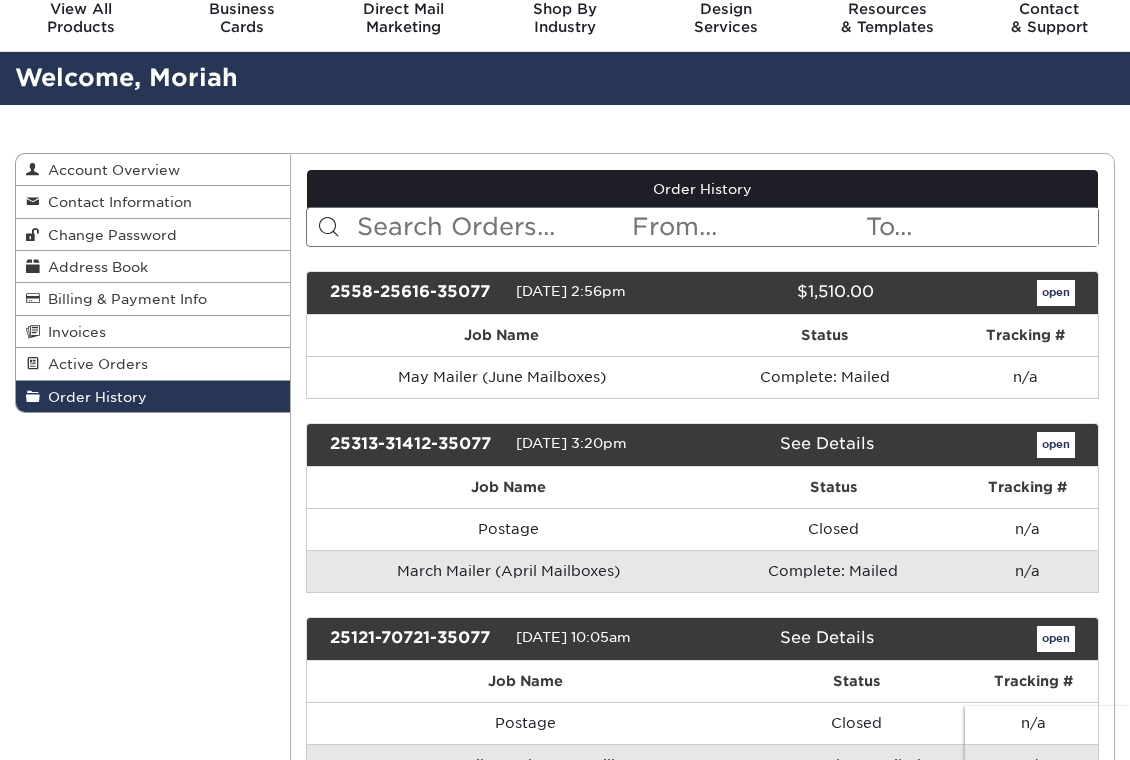 scroll, scrollTop: 184, scrollLeft: 0, axis: vertical 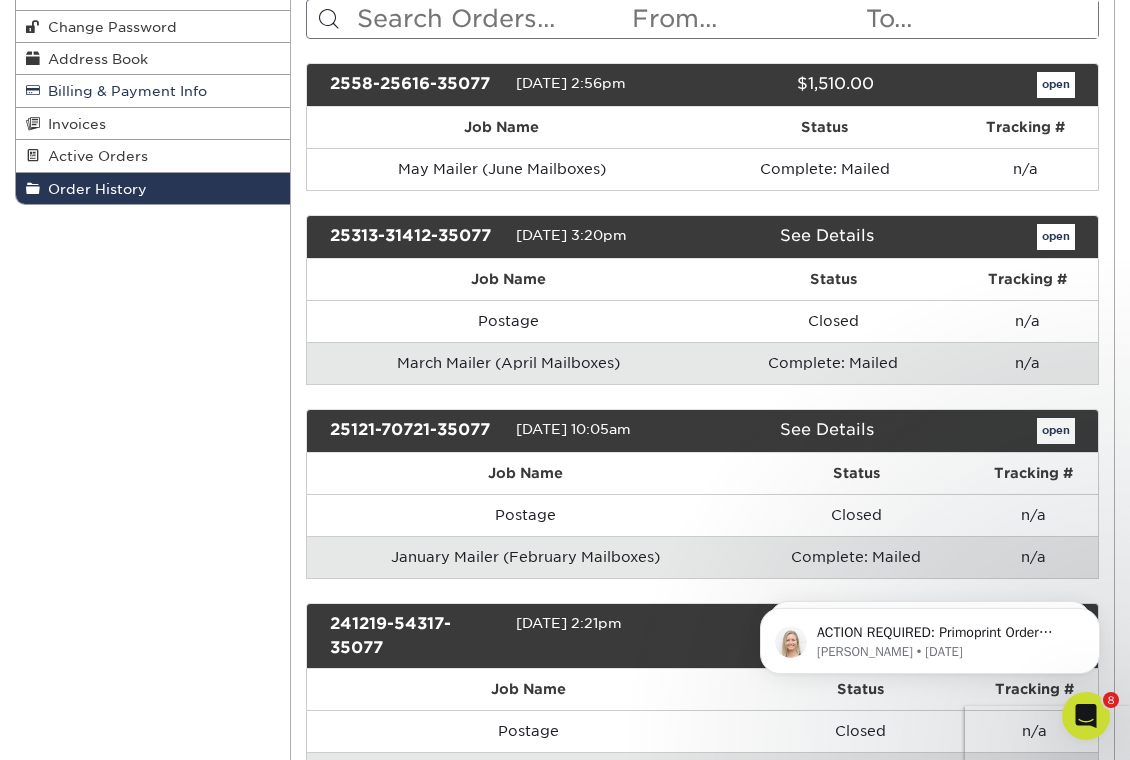 click on "Billing & Payment Info" at bounding box center [153, 91] 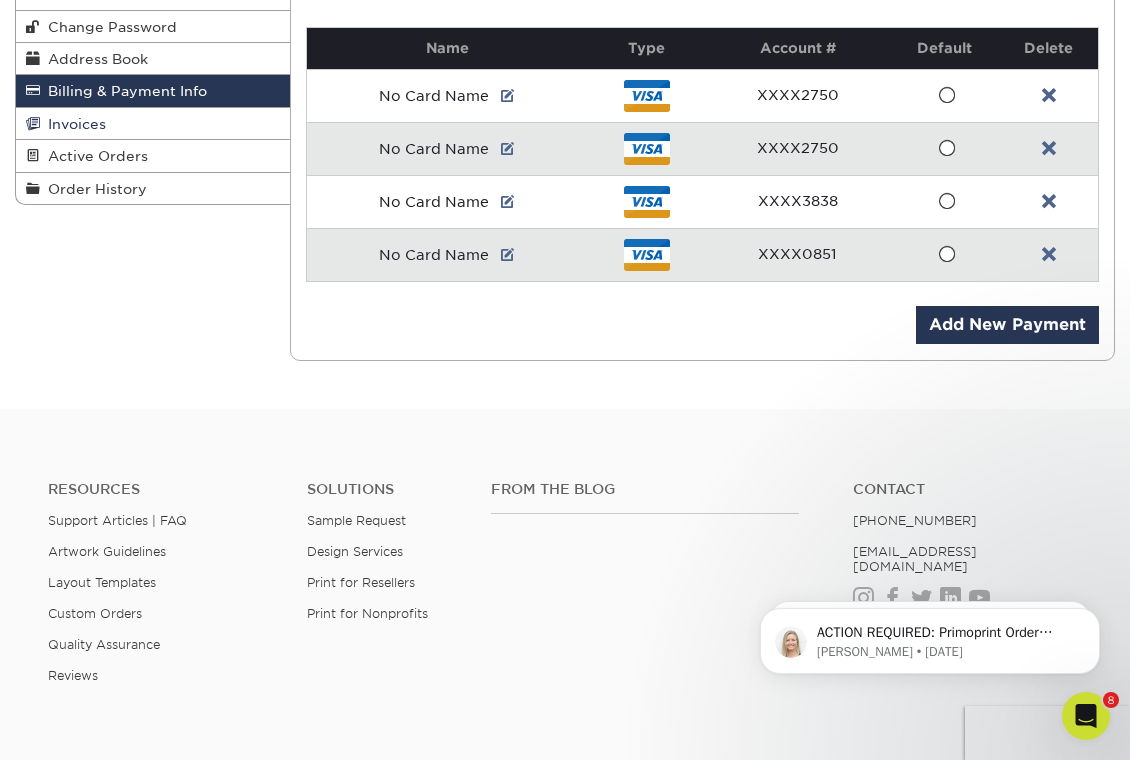 click on "Invoices" at bounding box center (153, 124) 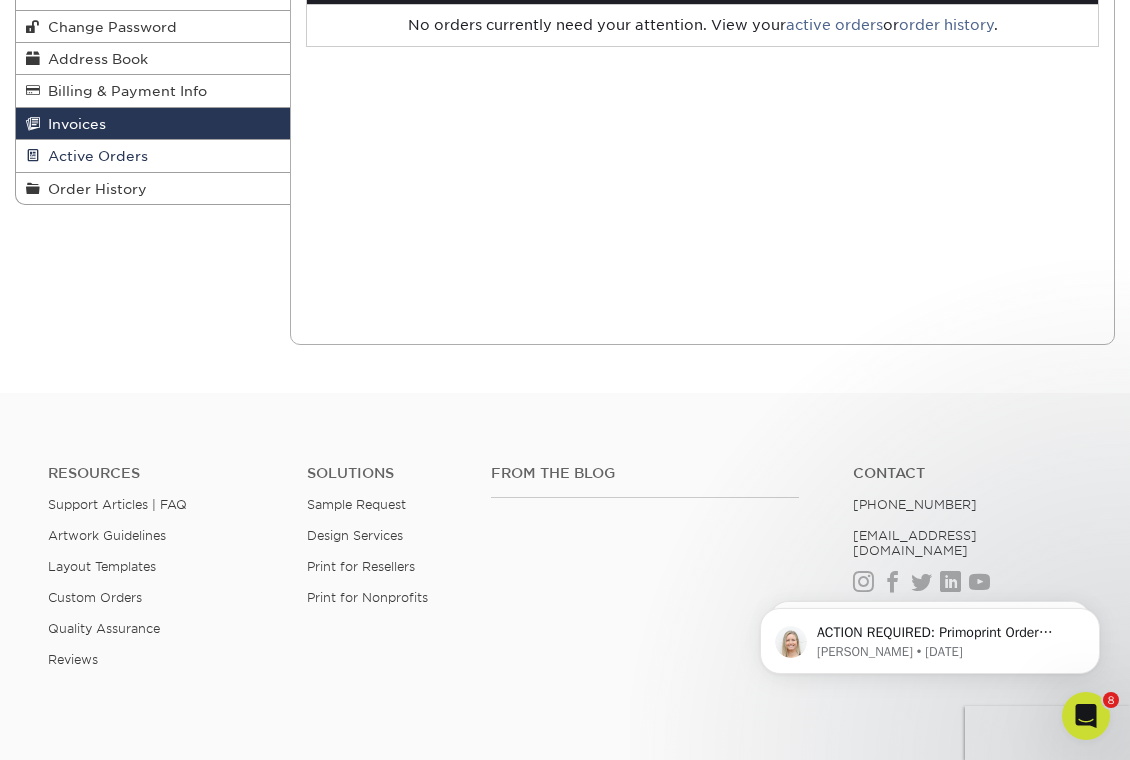 click on "Active Orders" at bounding box center (153, 156) 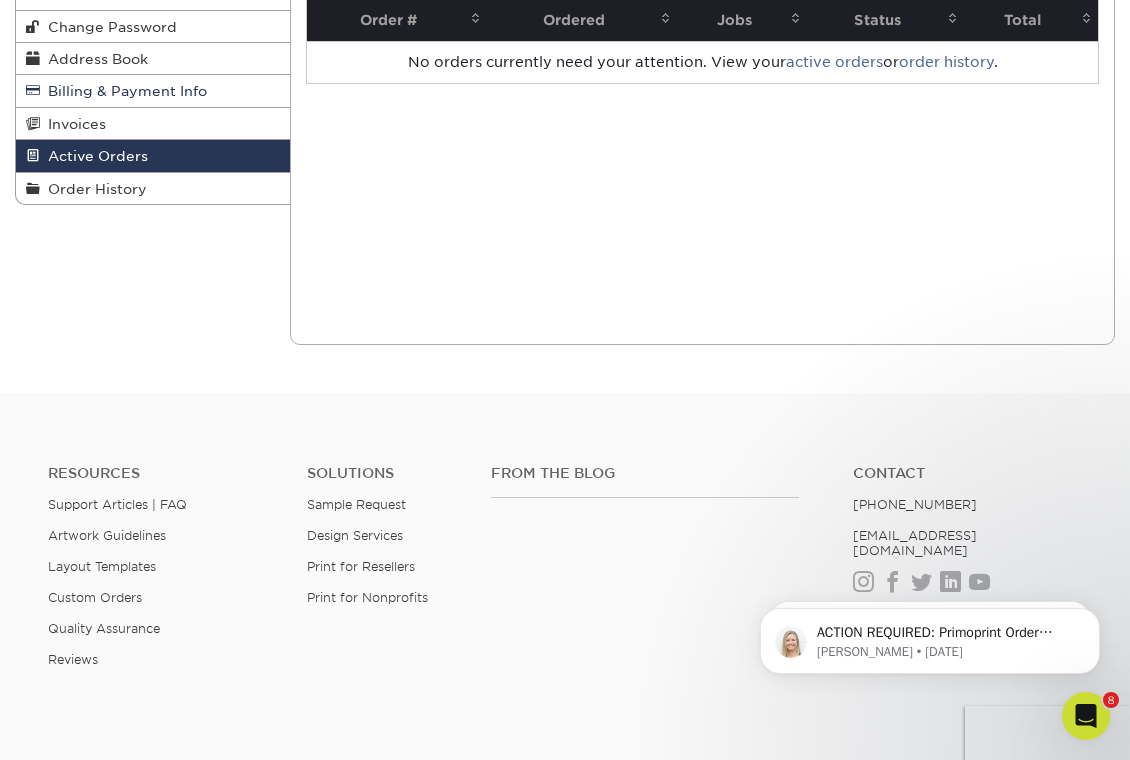 click on "Billing & Payment Info" at bounding box center [153, 91] 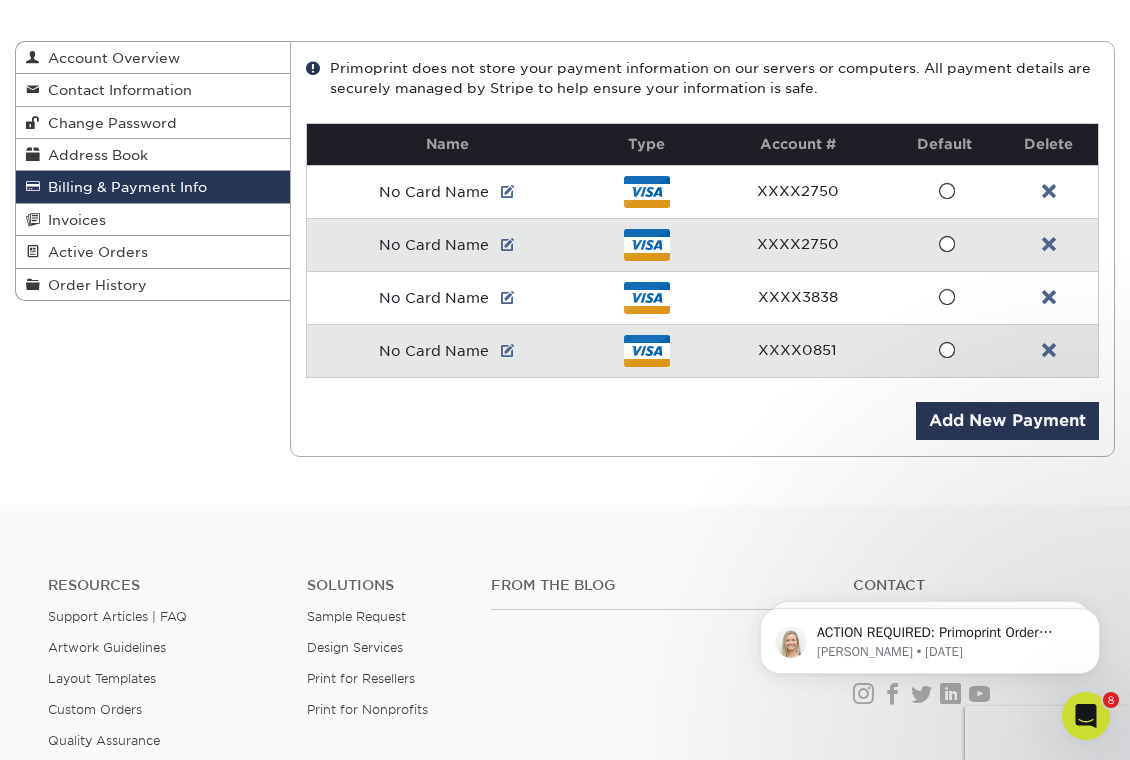 scroll, scrollTop: 184, scrollLeft: 0, axis: vertical 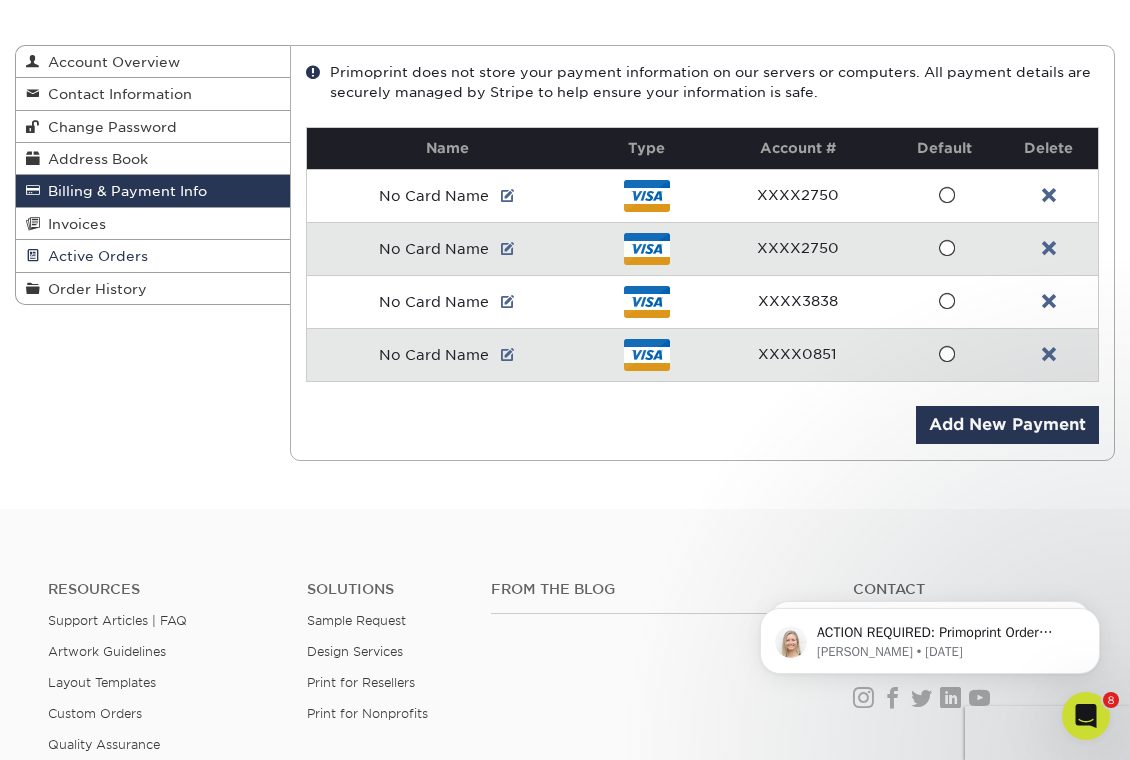 click on "Active Orders" at bounding box center (153, 256) 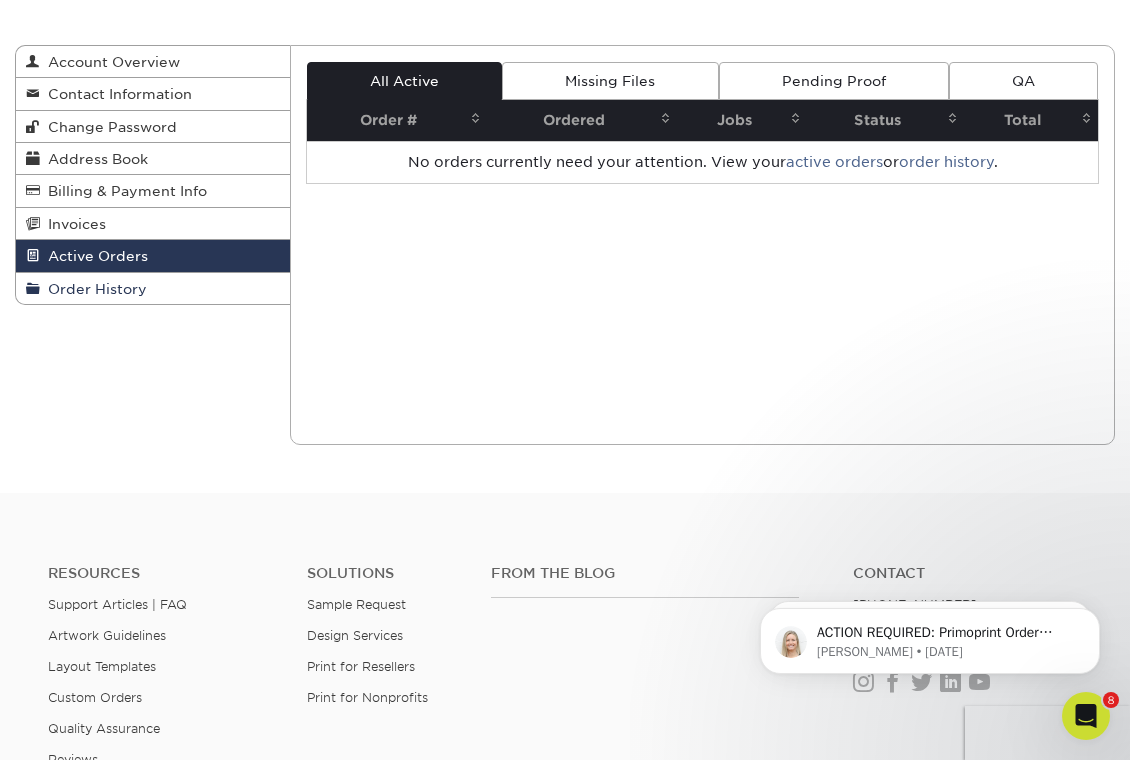 click on "Order History" at bounding box center (153, 288) 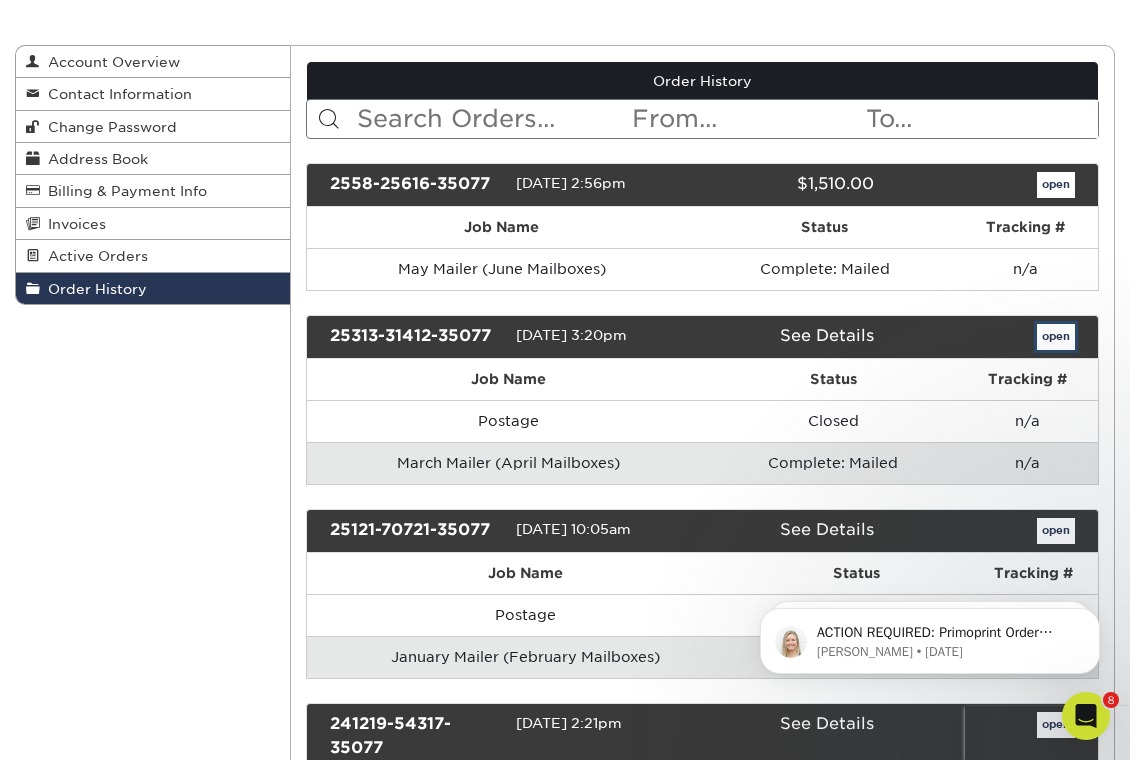 click on "open" at bounding box center (1056, 337) 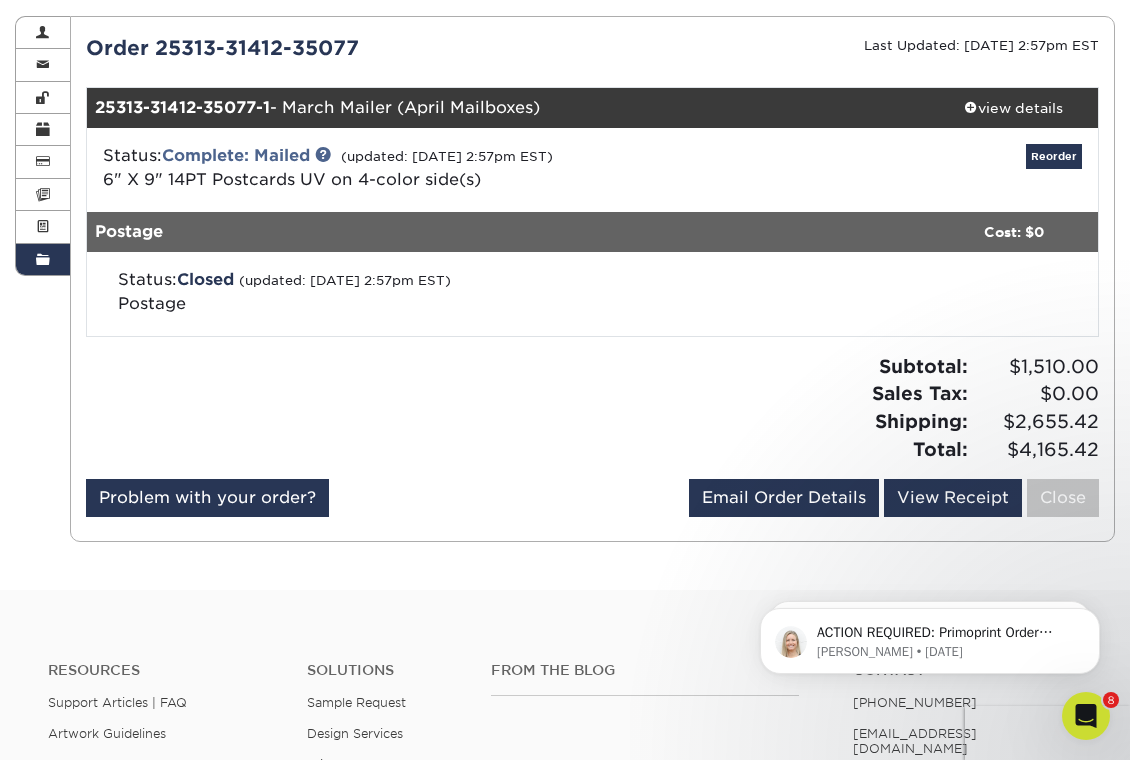 scroll, scrollTop: 180, scrollLeft: 0, axis: vertical 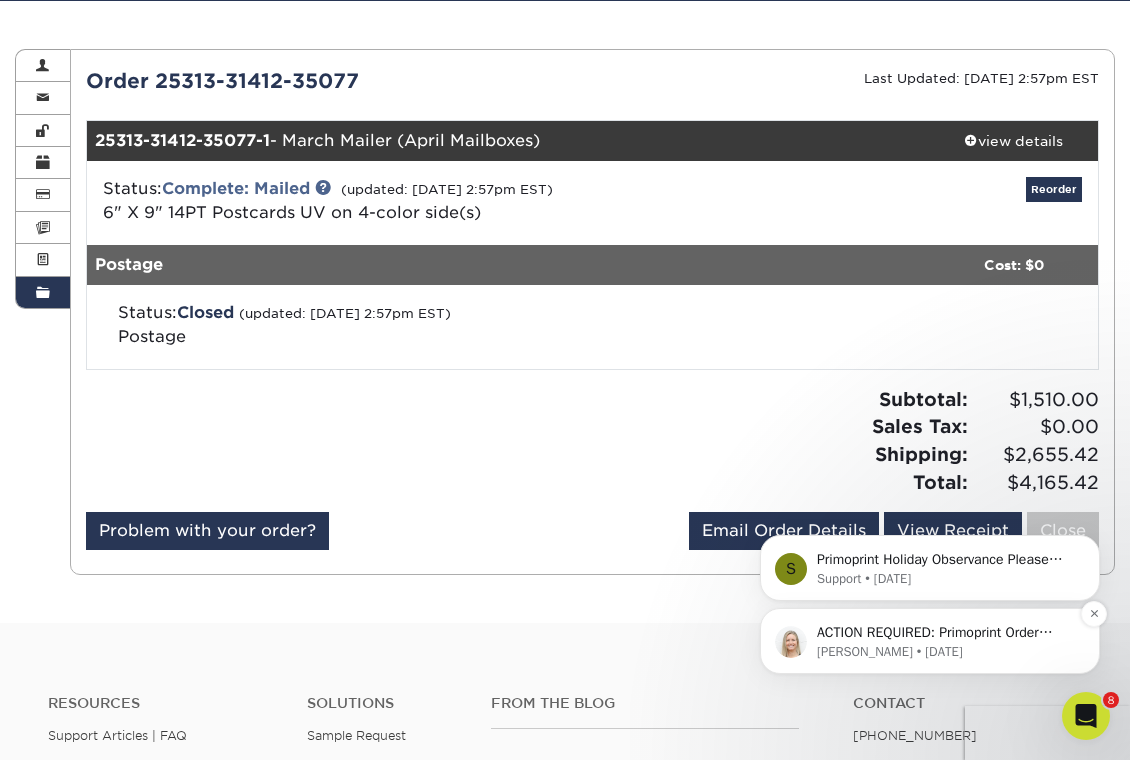 click on "Natalie • 9w ago" at bounding box center (946, 652) 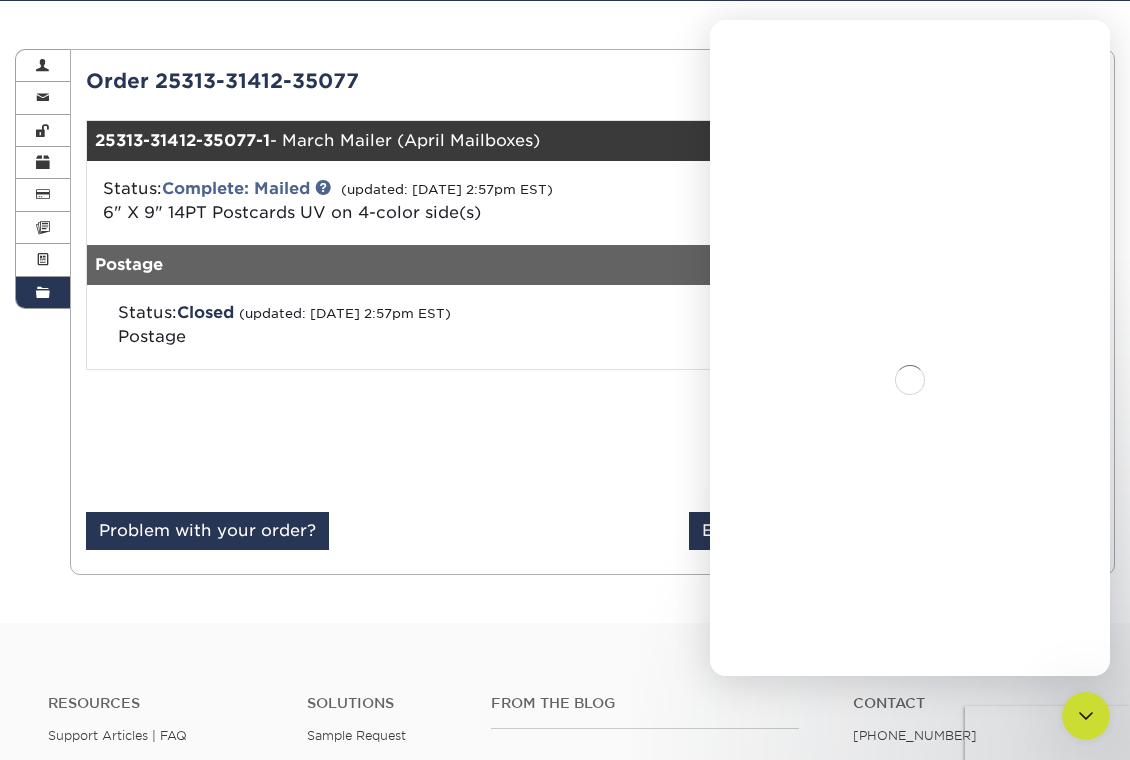 scroll, scrollTop: 0, scrollLeft: 0, axis: both 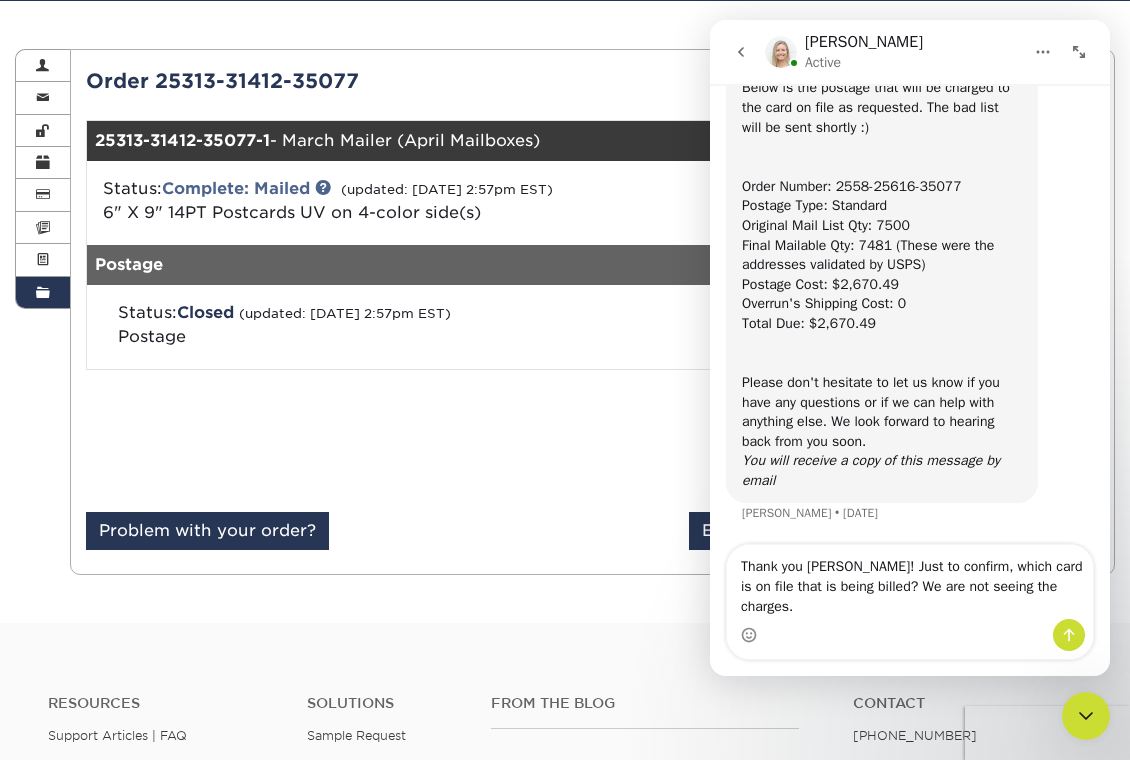 type on "Thank you Natalie! Just to confirm, which card is on file that is being billed? We are not seeing the charges." 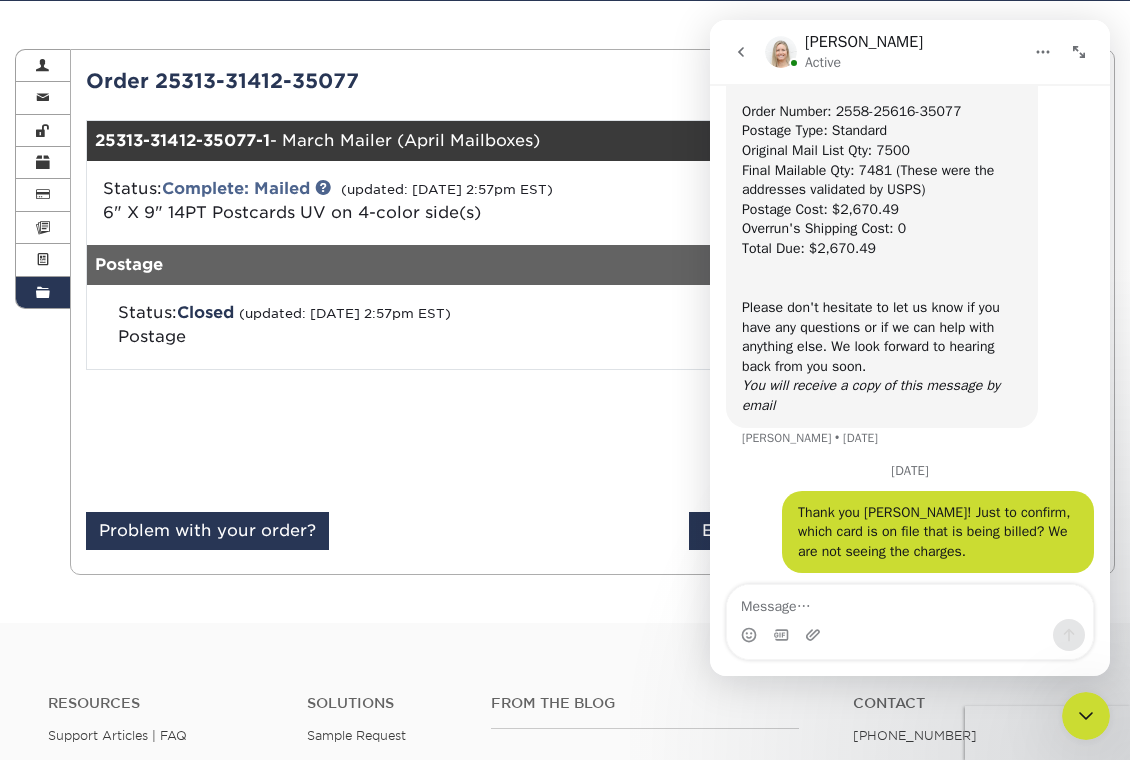 scroll, scrollTop: 273, scrollLeft: 0, axis: vertical 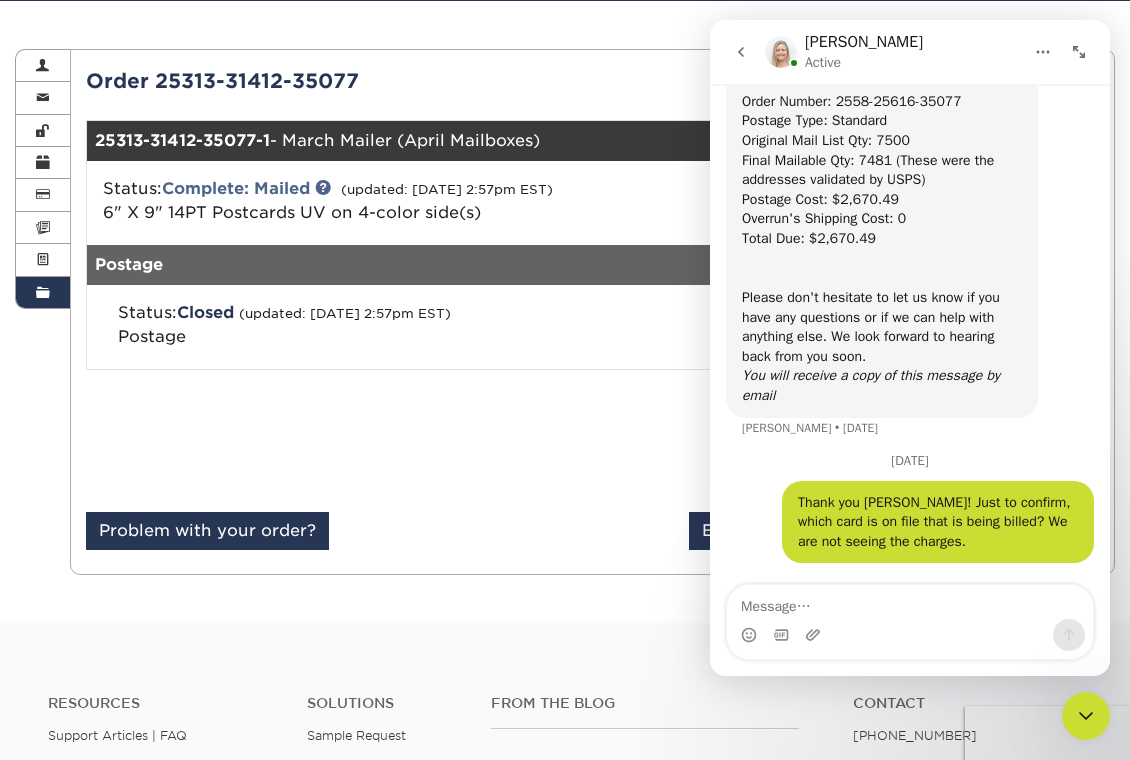 click at bounding box center [332, 449] 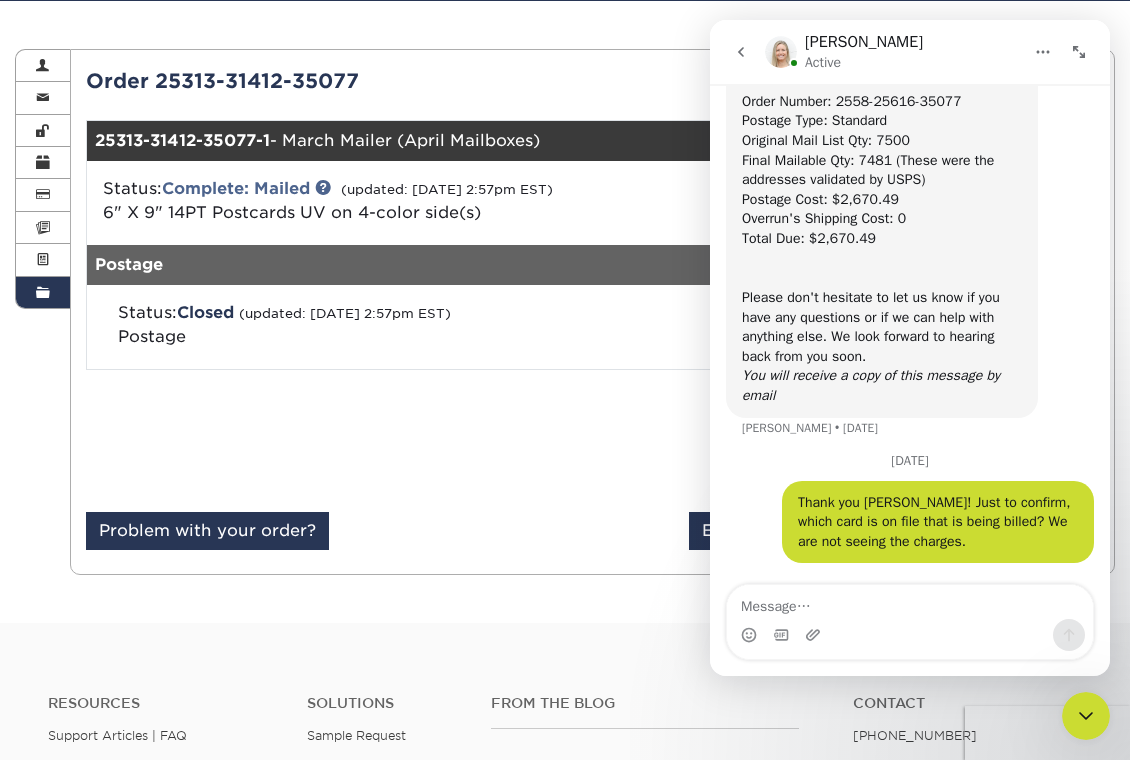 click 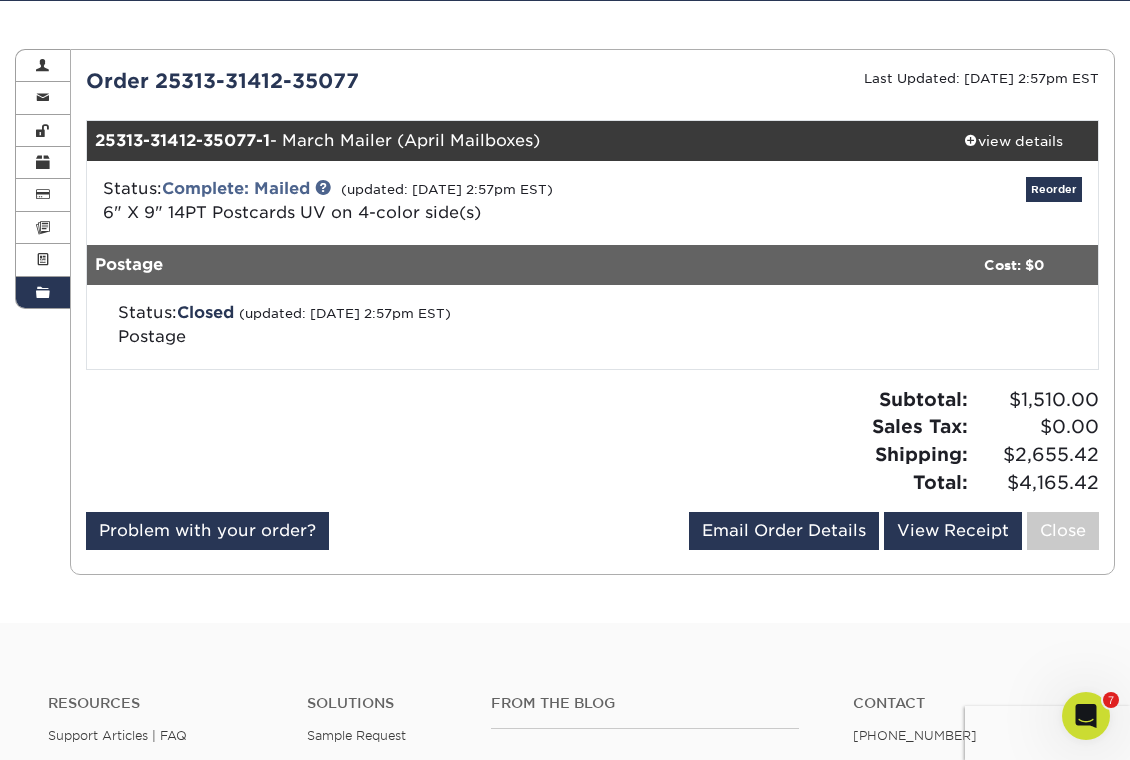 scroll, scrollTop: 0, scrollLeft: 0, axis: both 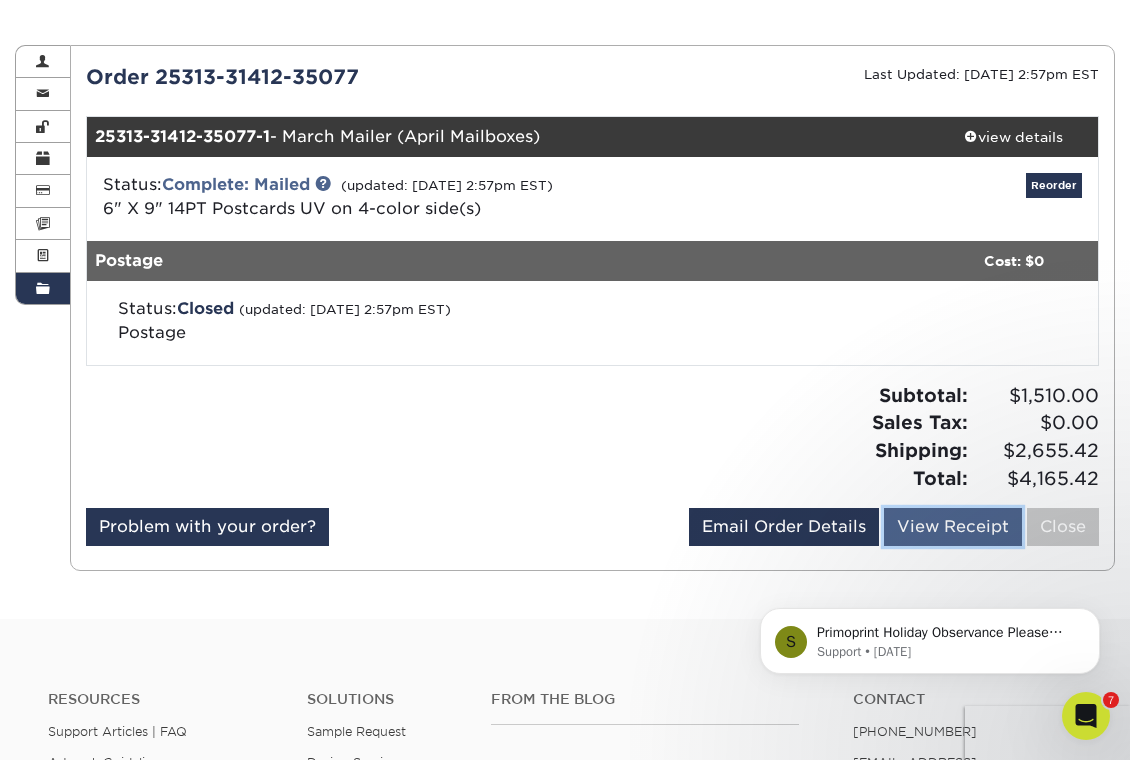 click on "View Receipt" at bounding box center (953, 527) 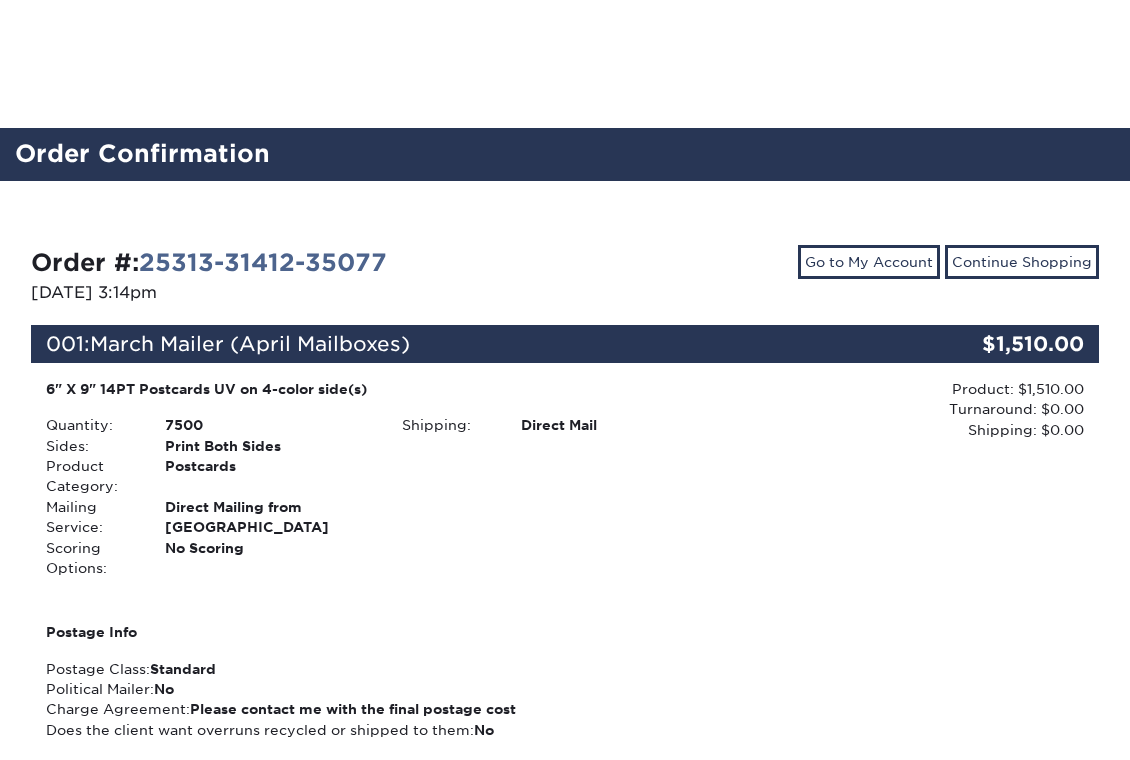 scroll, scrollTop: 288, scrollLeft: 0, axis: vertical 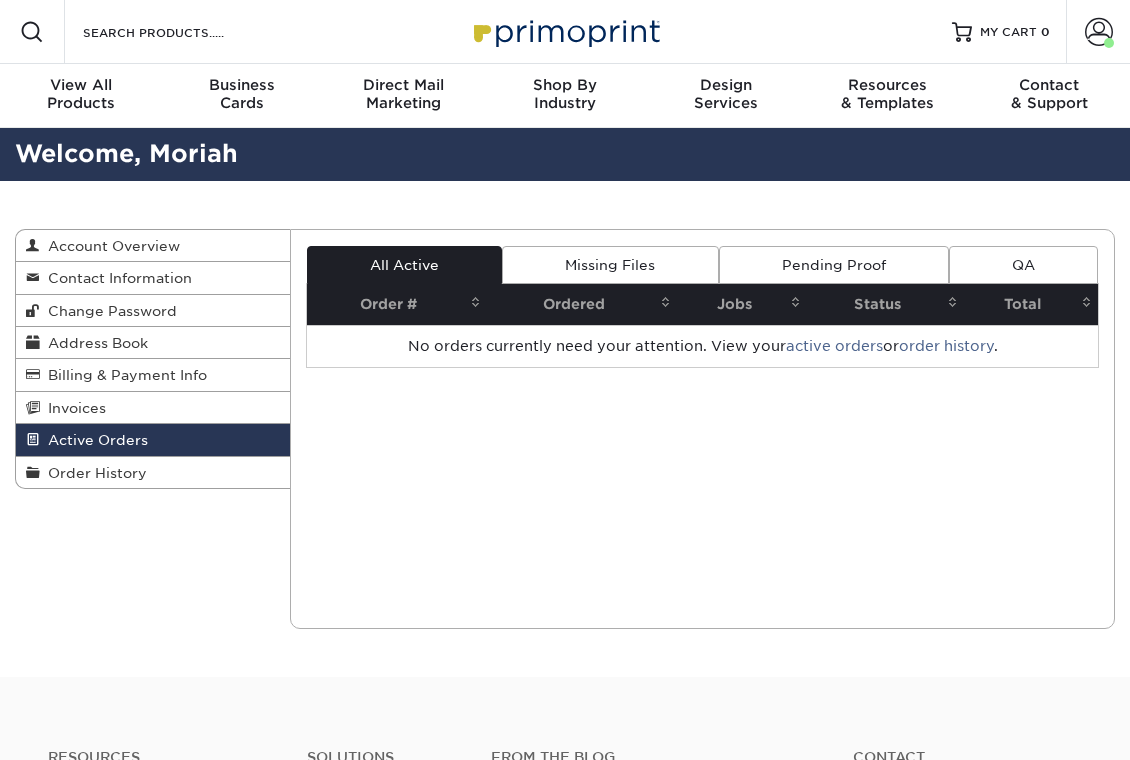 click on "Order History" at bounding box center [153, 472] 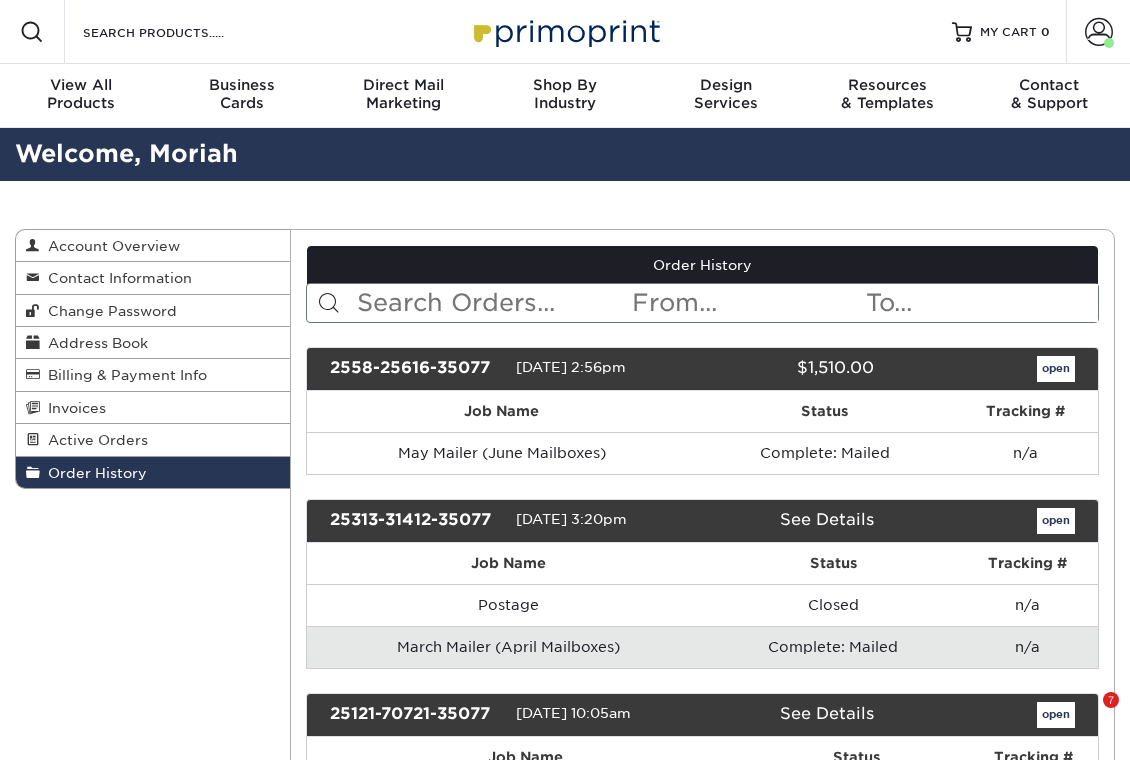 scroll, scrollTop: 7, scrollLeft: 0, axis: vertical 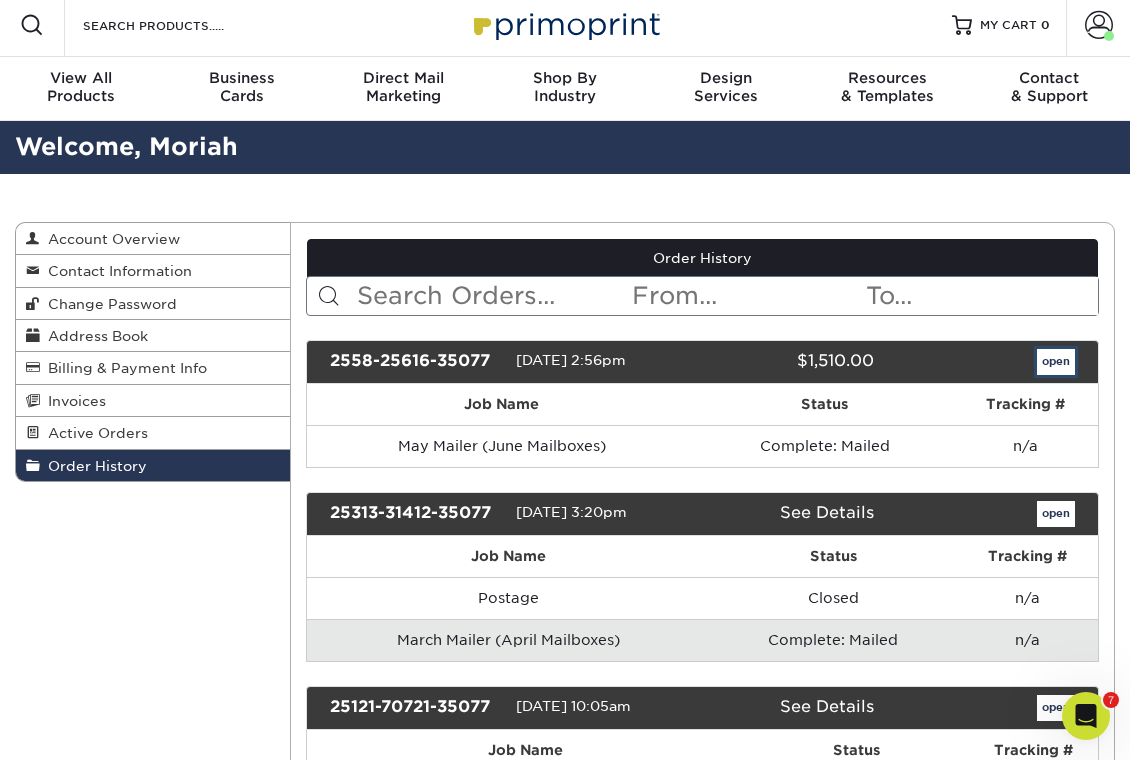 click on "open" at bounding box center (1056, 362) 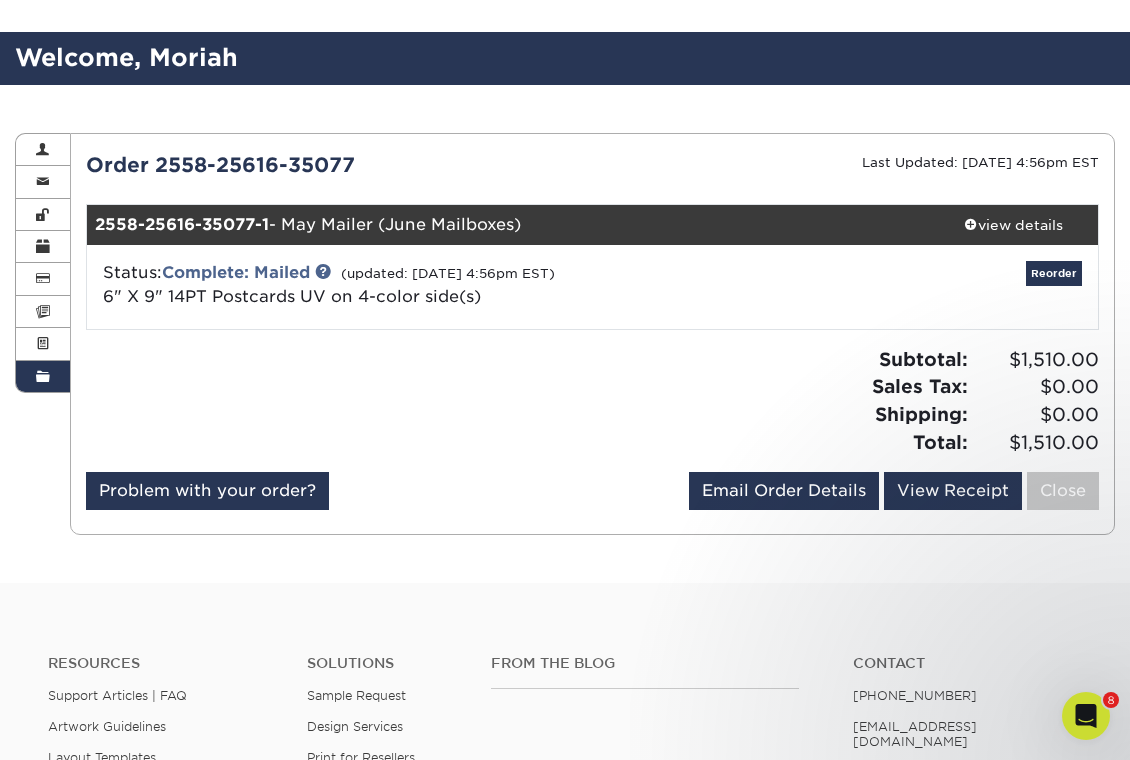 scroll, scrollTop: 173, scrollLeft: 0, axis: vertical 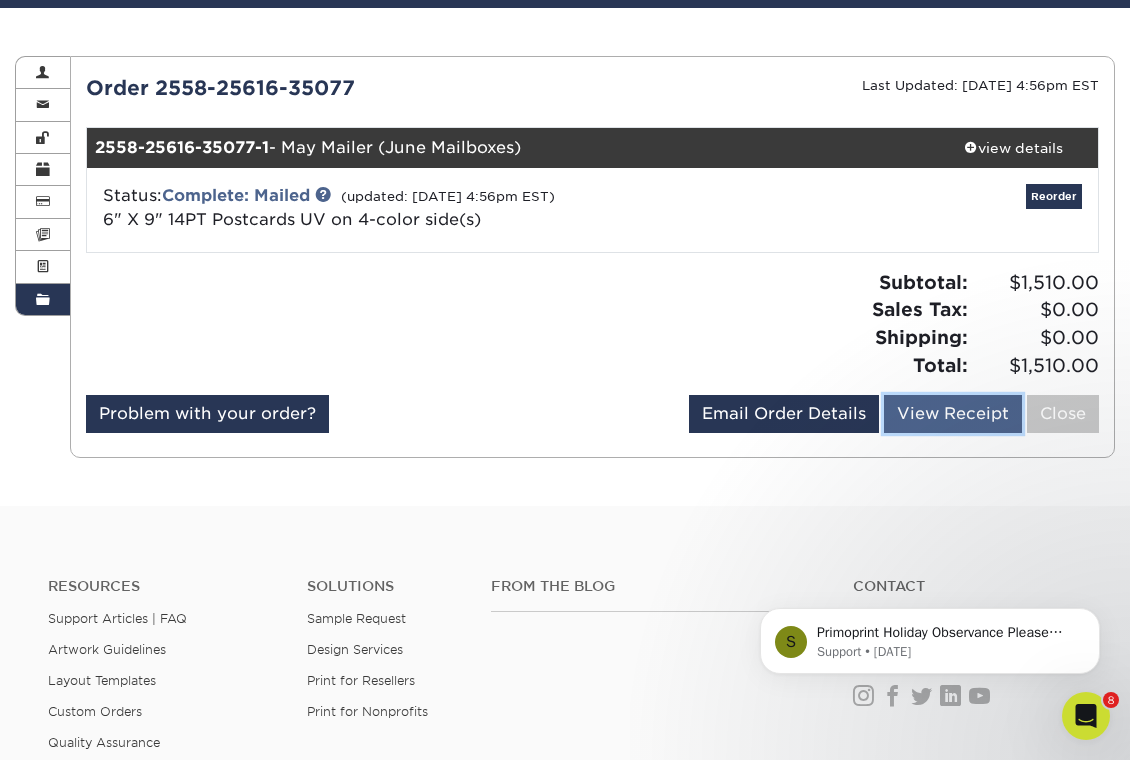 click on "View Receipt" at bounding box center (953, 414) 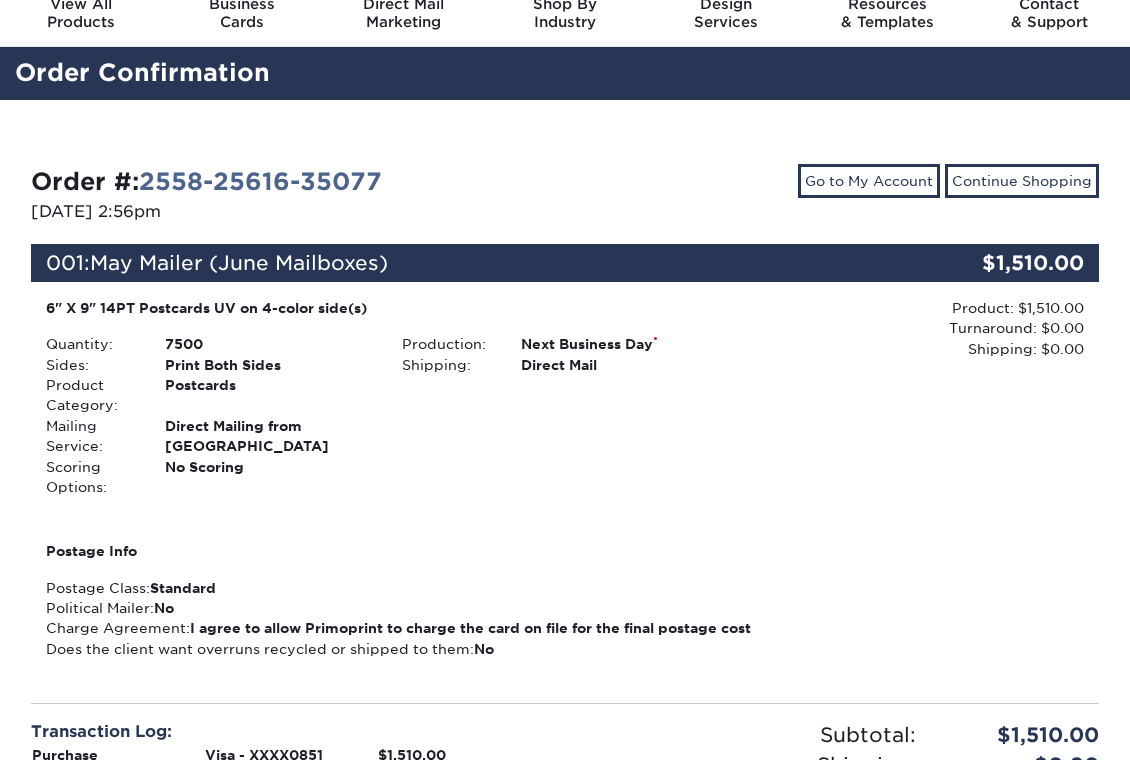 scroll, scrollTop: 0, scrollLeft: 0, axis: both 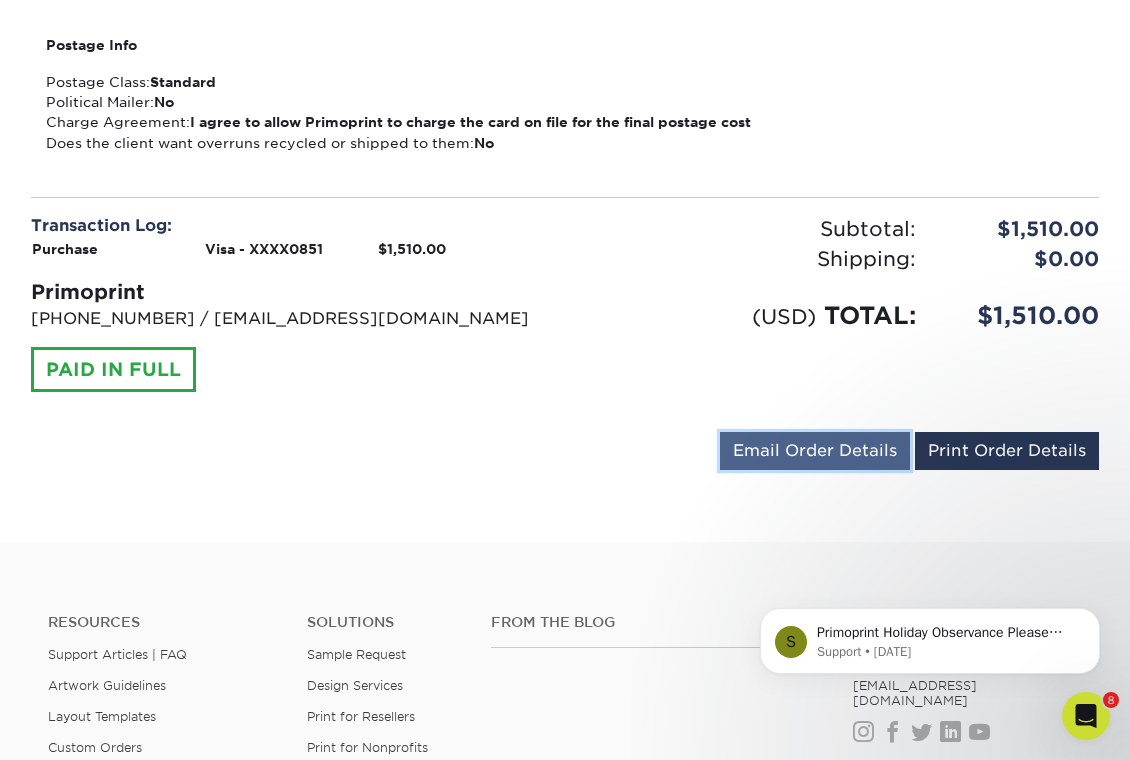 click on "Email Order Details" at bounding box center [815, 451] 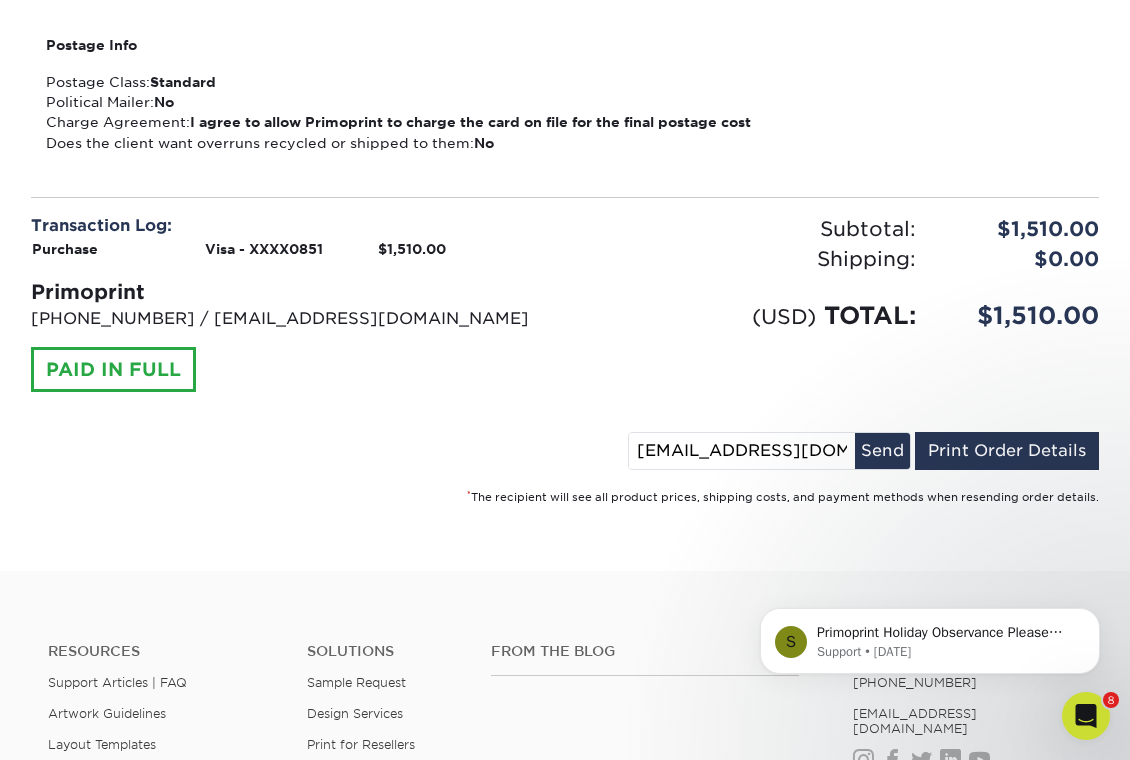 drag, startPoint x: 726, startPoint y: 476, endPoint x: 637, endPoint y: 464, distance: 89.80534 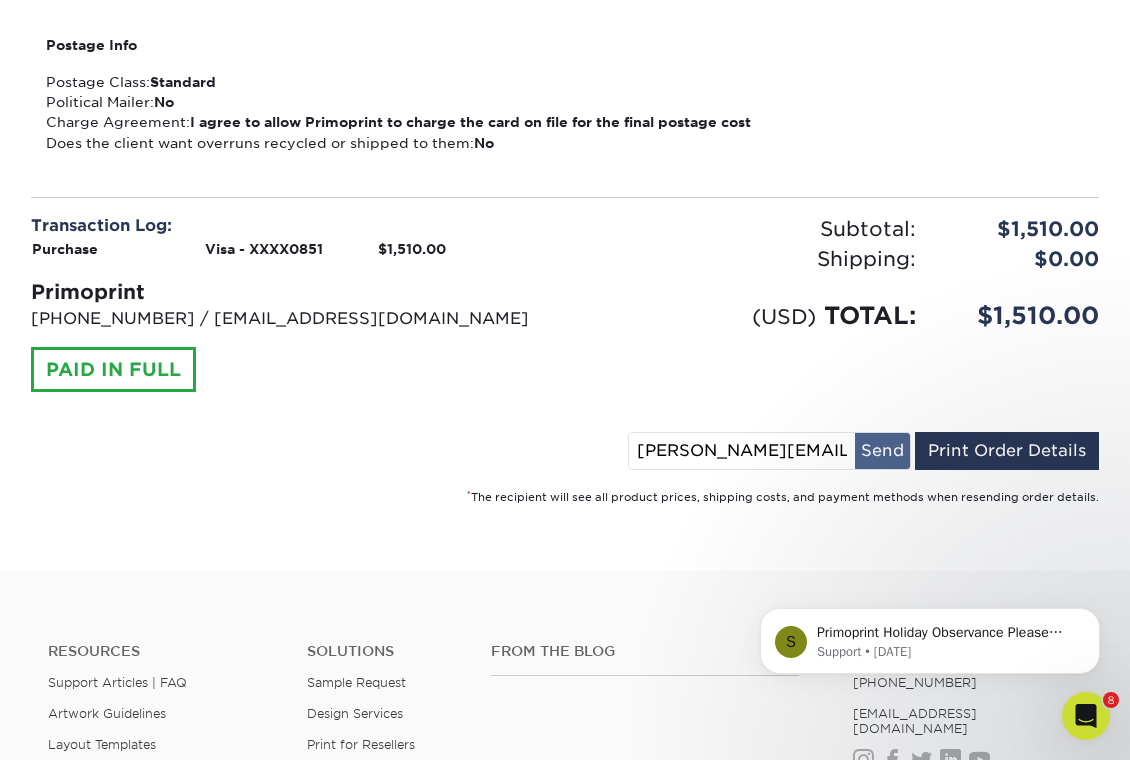 type on "Janet@ziagroup.com" 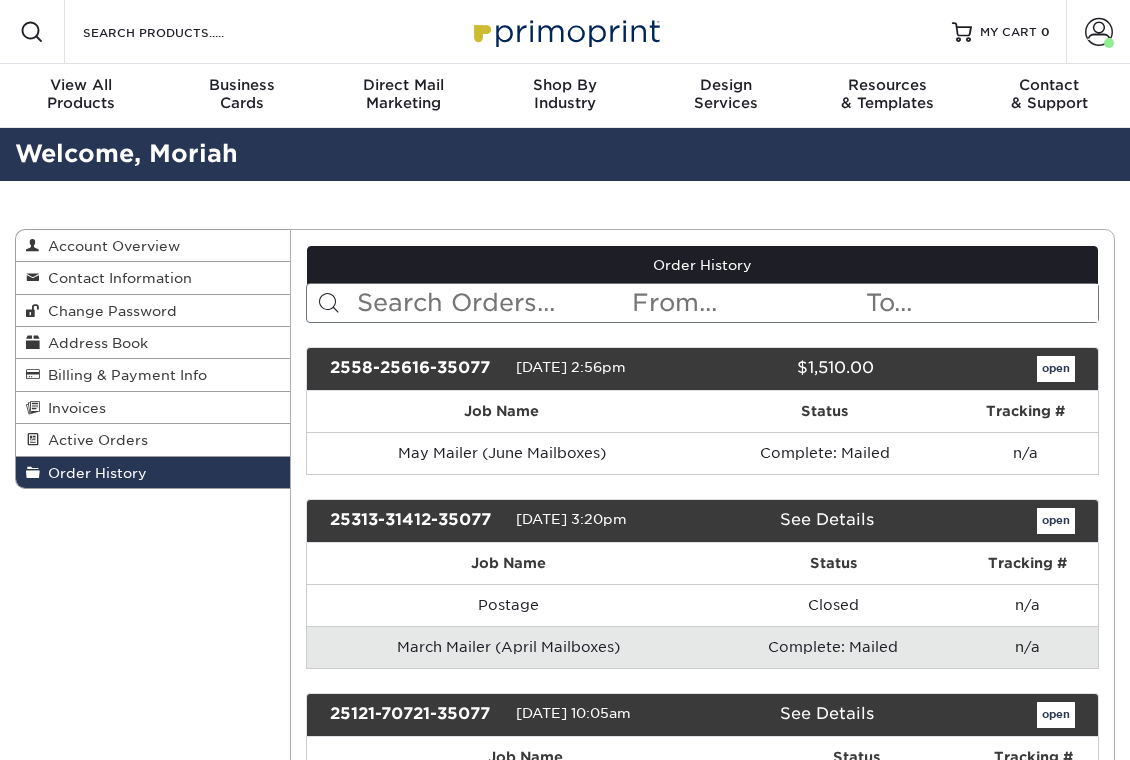 scroll, scrollTop: 0, scrollLeft: 0, axis: both 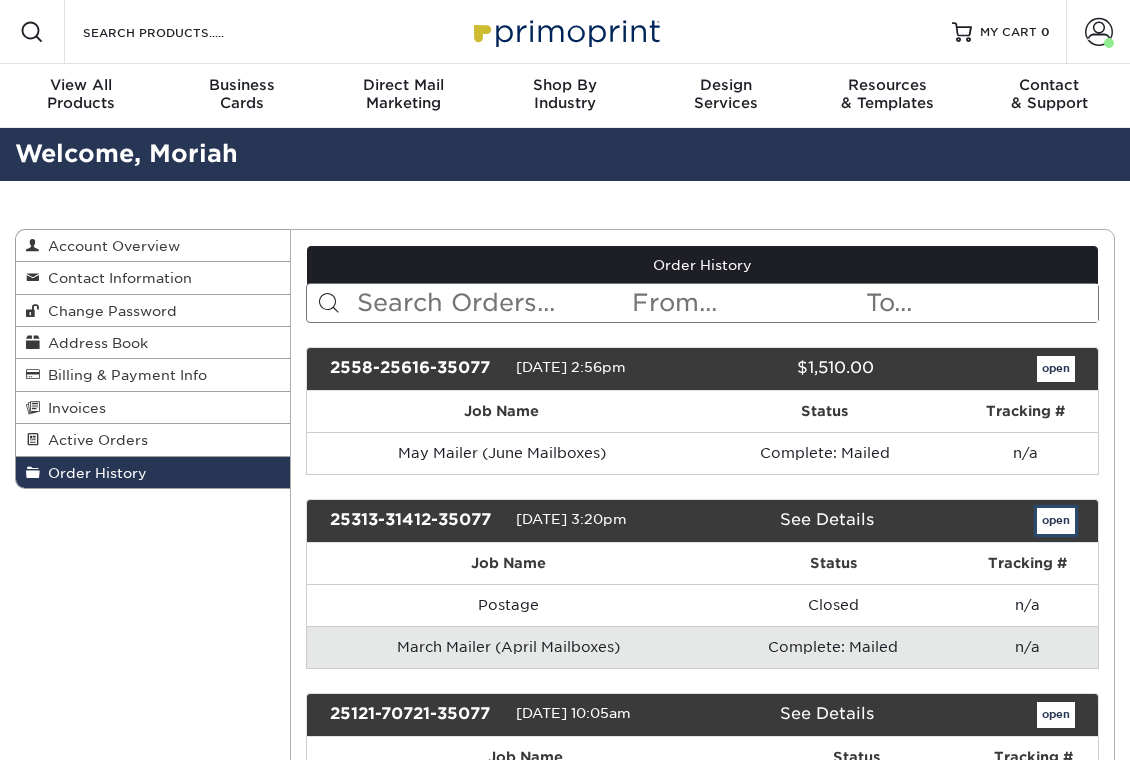click on "open" at bounding box center (1056, 521) 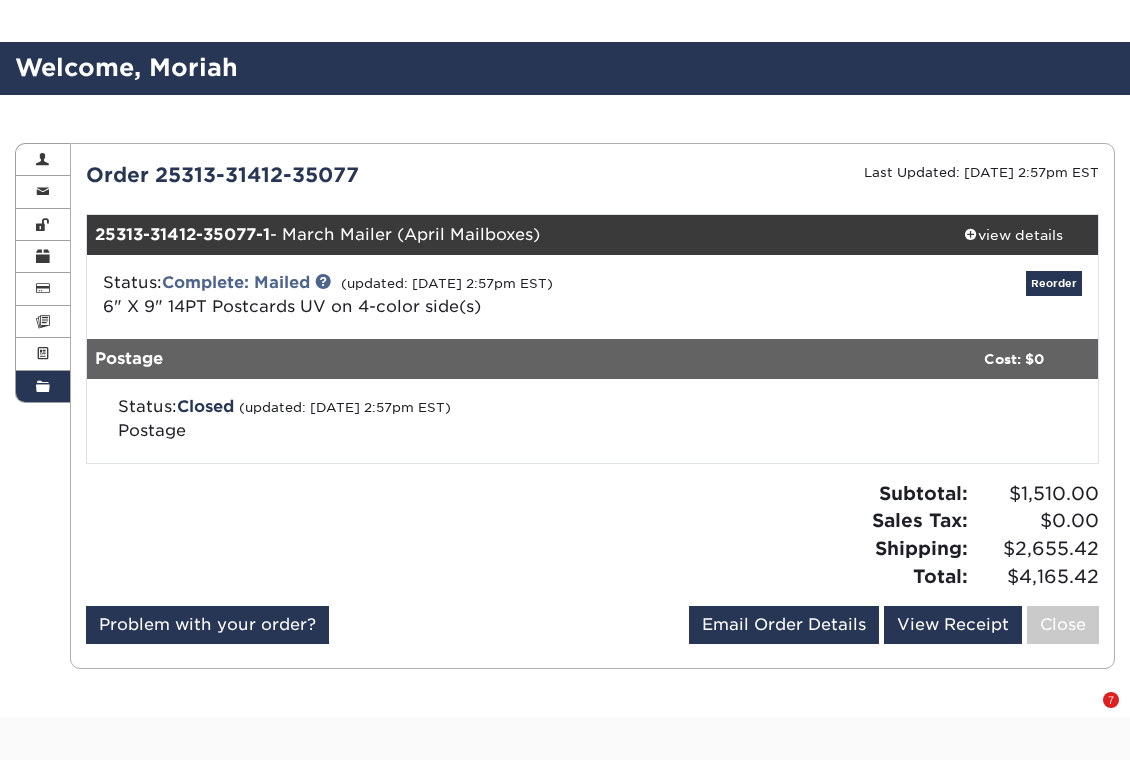 scroll, scrollTop: 134, scrollLeft: 0, axis: vertical 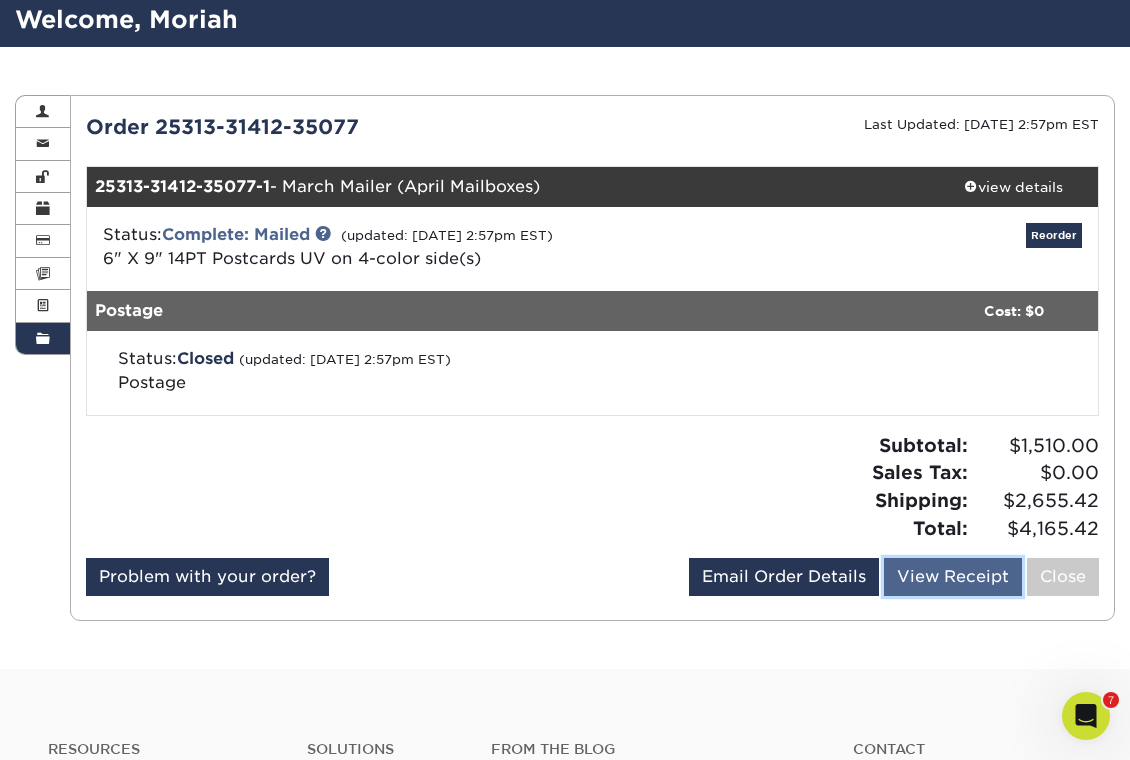click on "View Receipt" at bounding box center [953, 577] 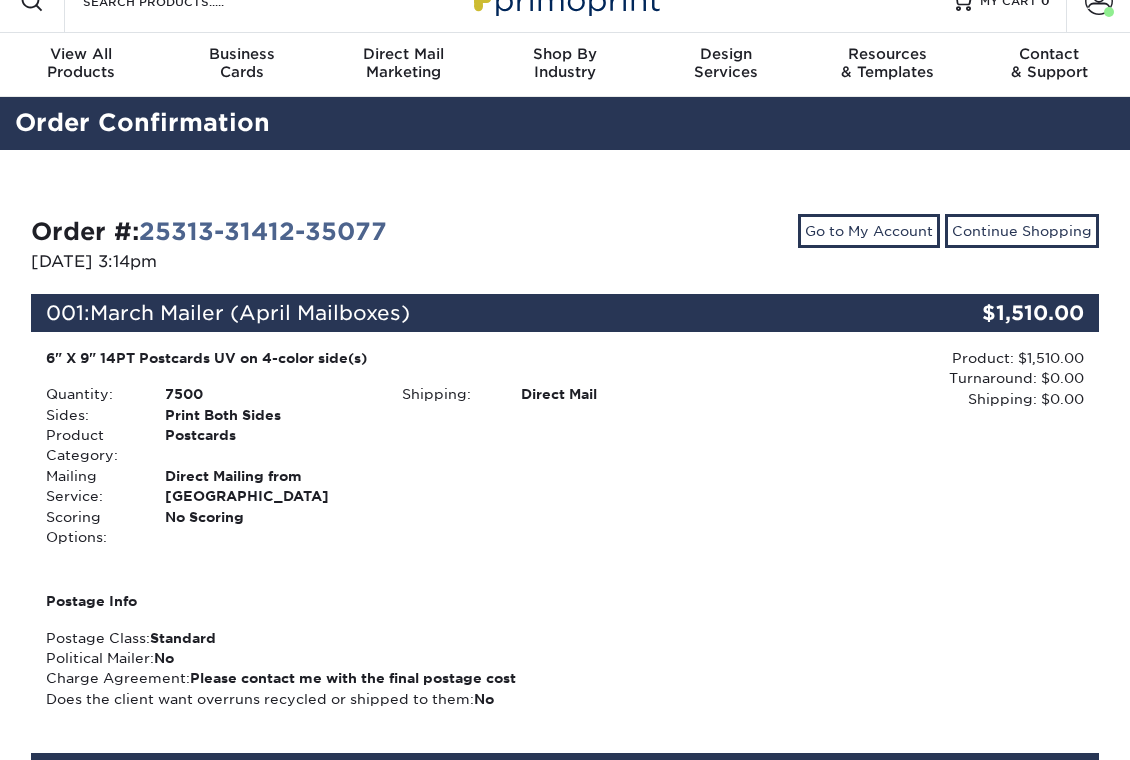 scroll, scrollTop: 38, scrollLeft: 0, axis: vertical 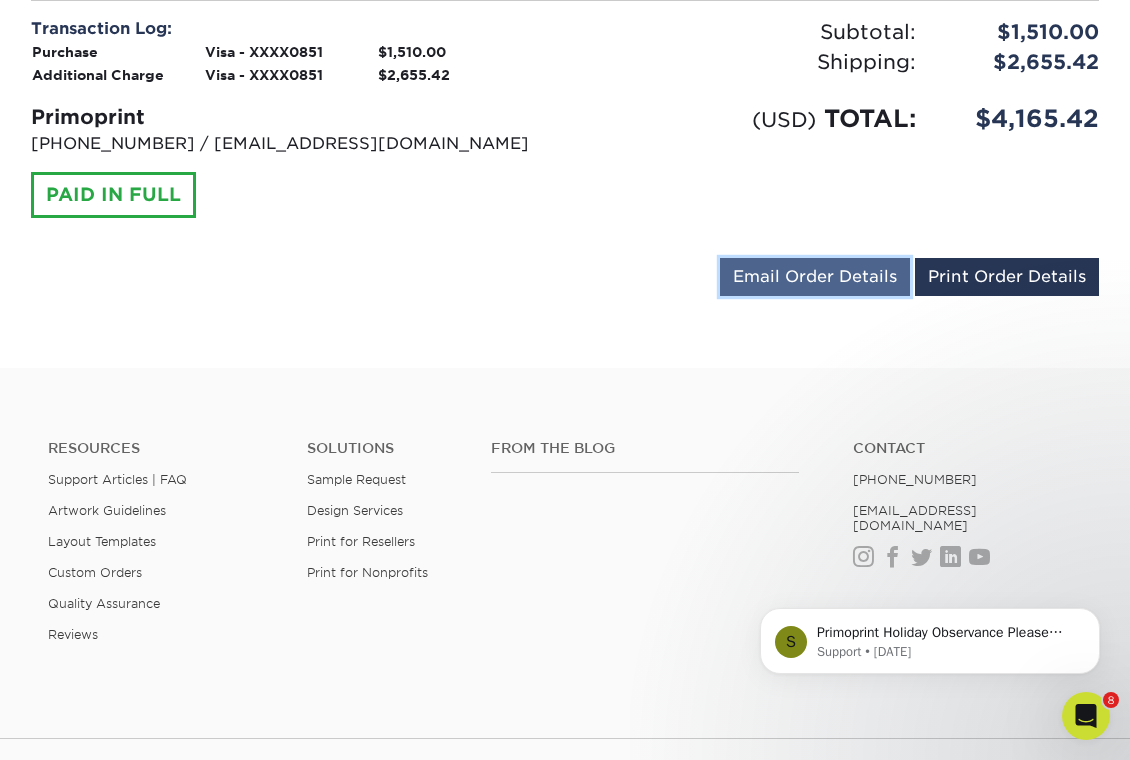 click on "Email Order Details" at bounding box center [815, 277] 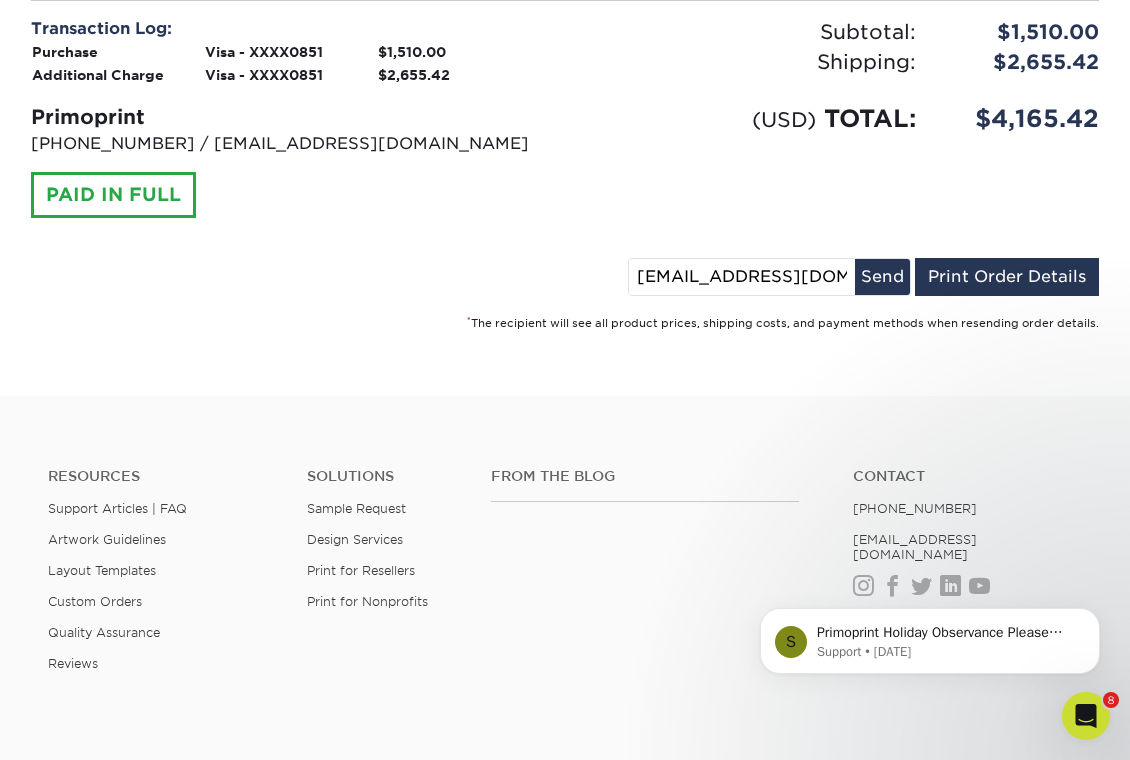drag, startPoint x: 730, startPoint y: 276, endPoint x: 564, endPoint y: 276, distance: 166 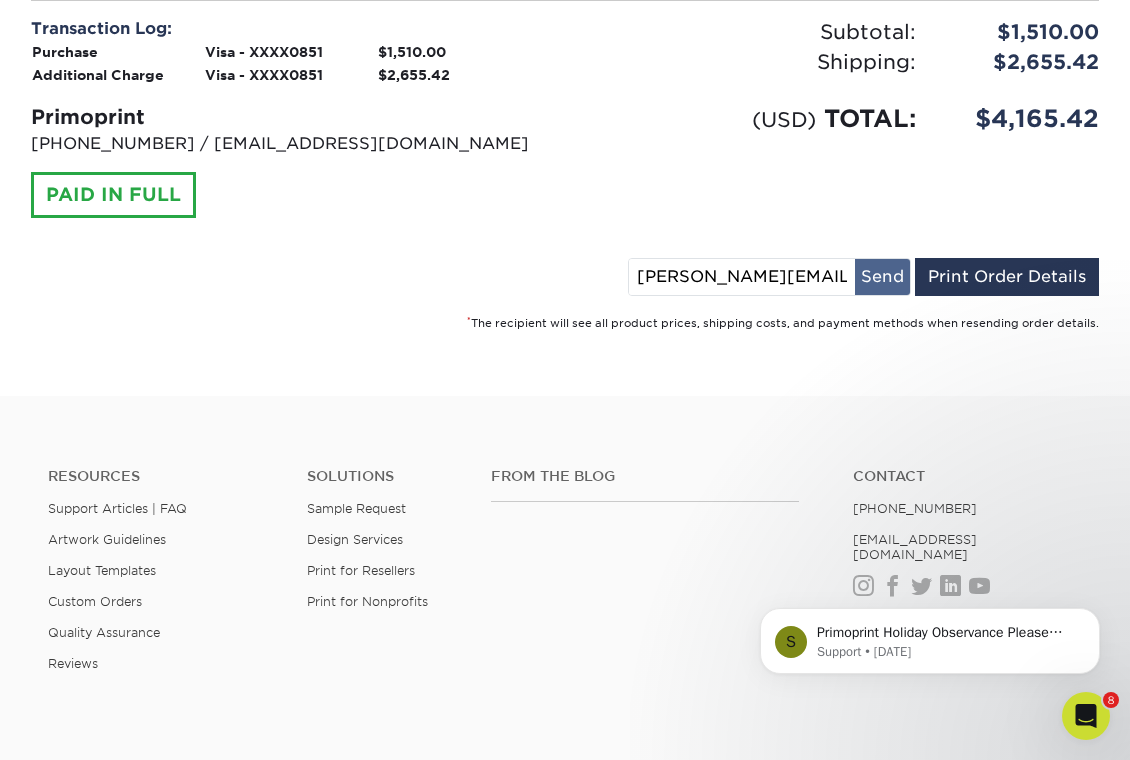 type on "Janet@ziagroup.com" 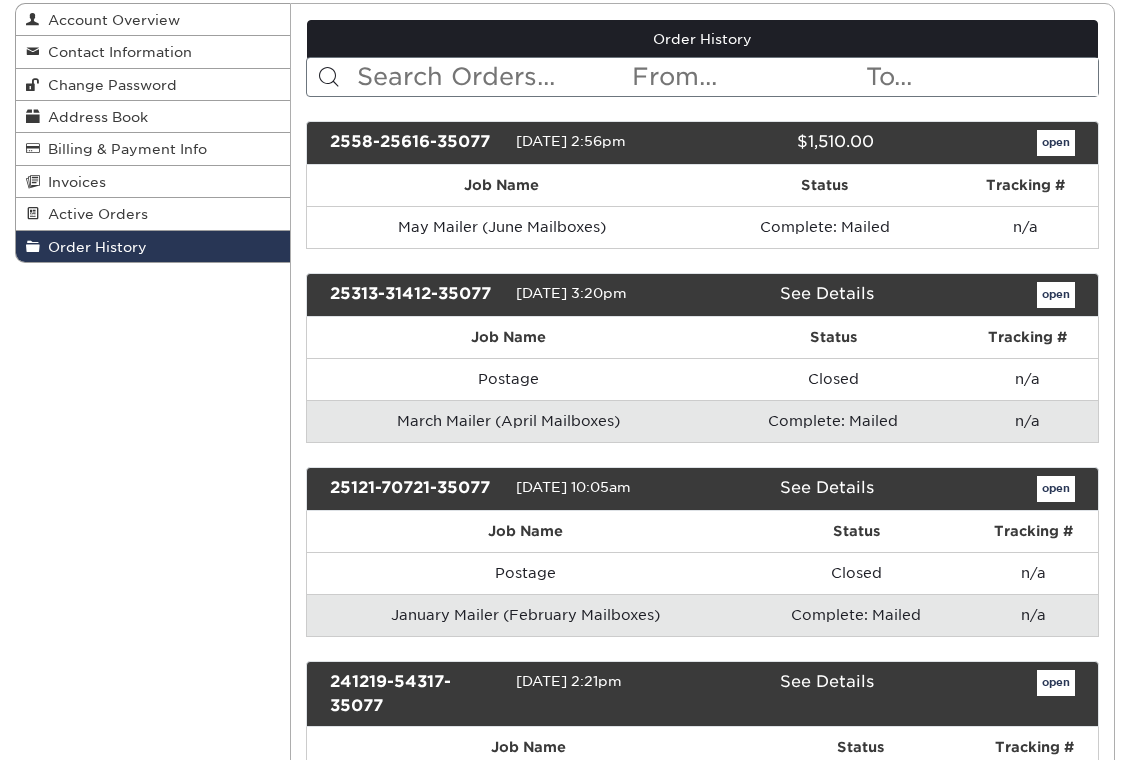 scroll, scrollTop: 226, scrollLeft: 0, axis: vertical 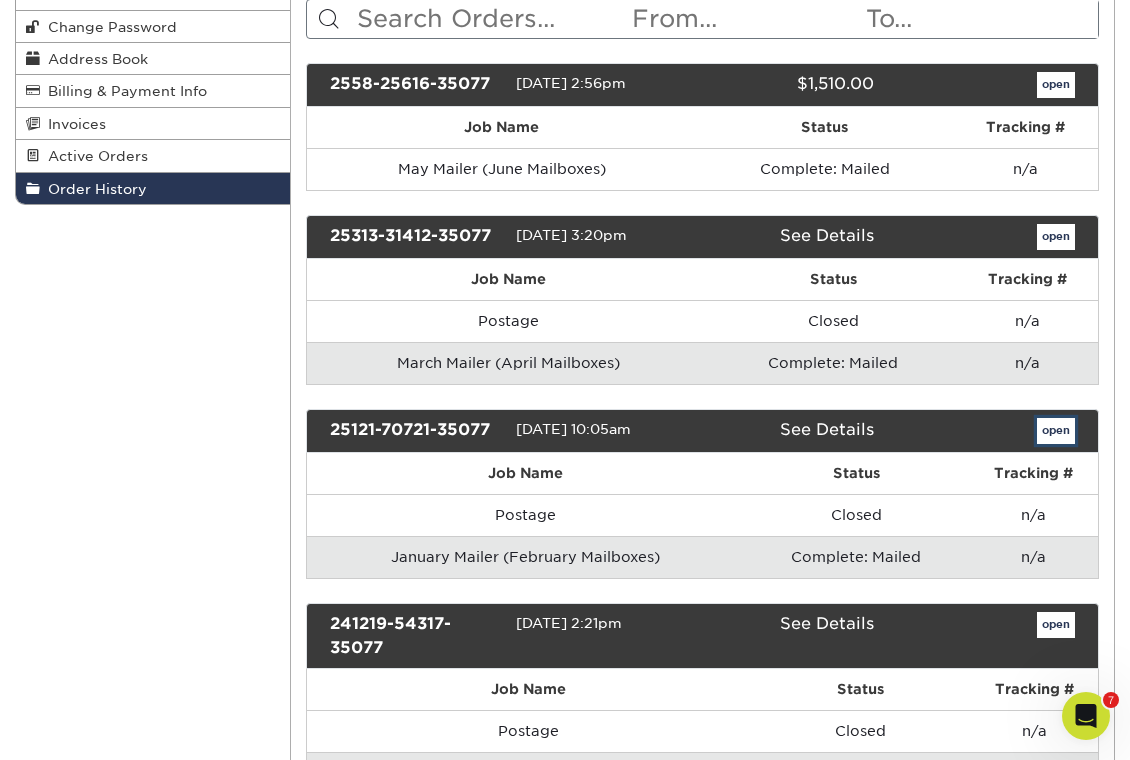 click on "open" at bounding box center (1056, 431) 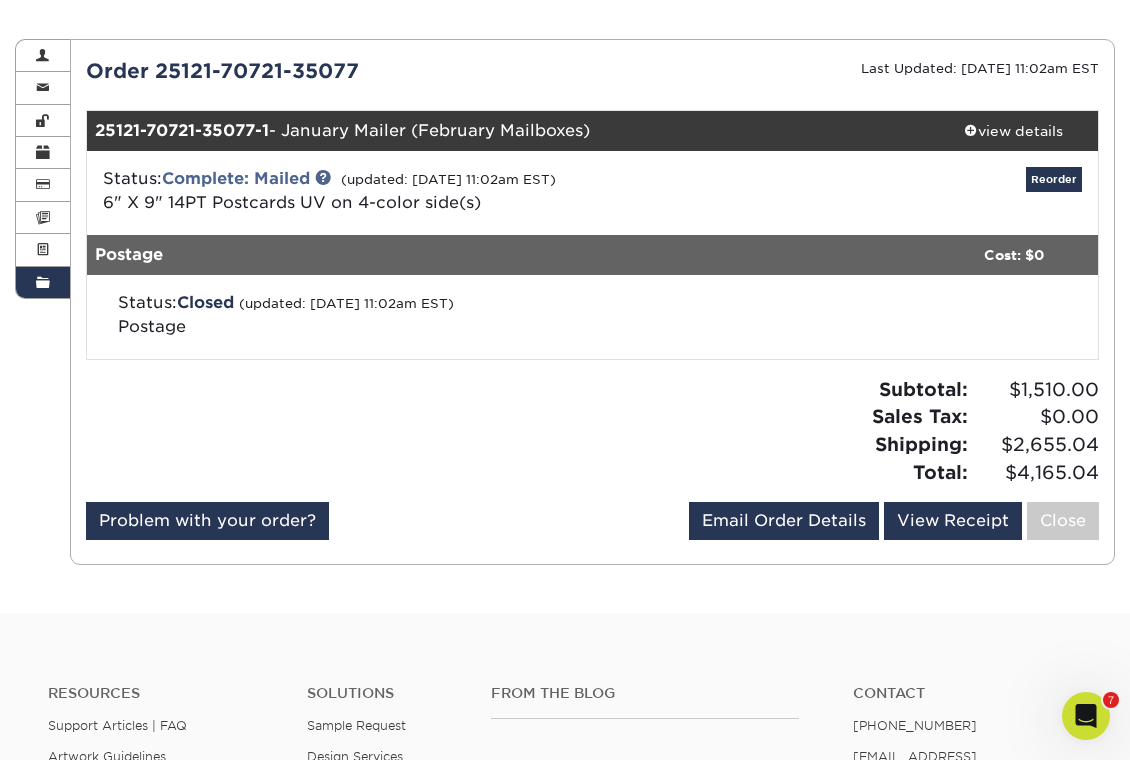 scroll, scrollTop: 484, scrollLeft: 0, axis: vertical 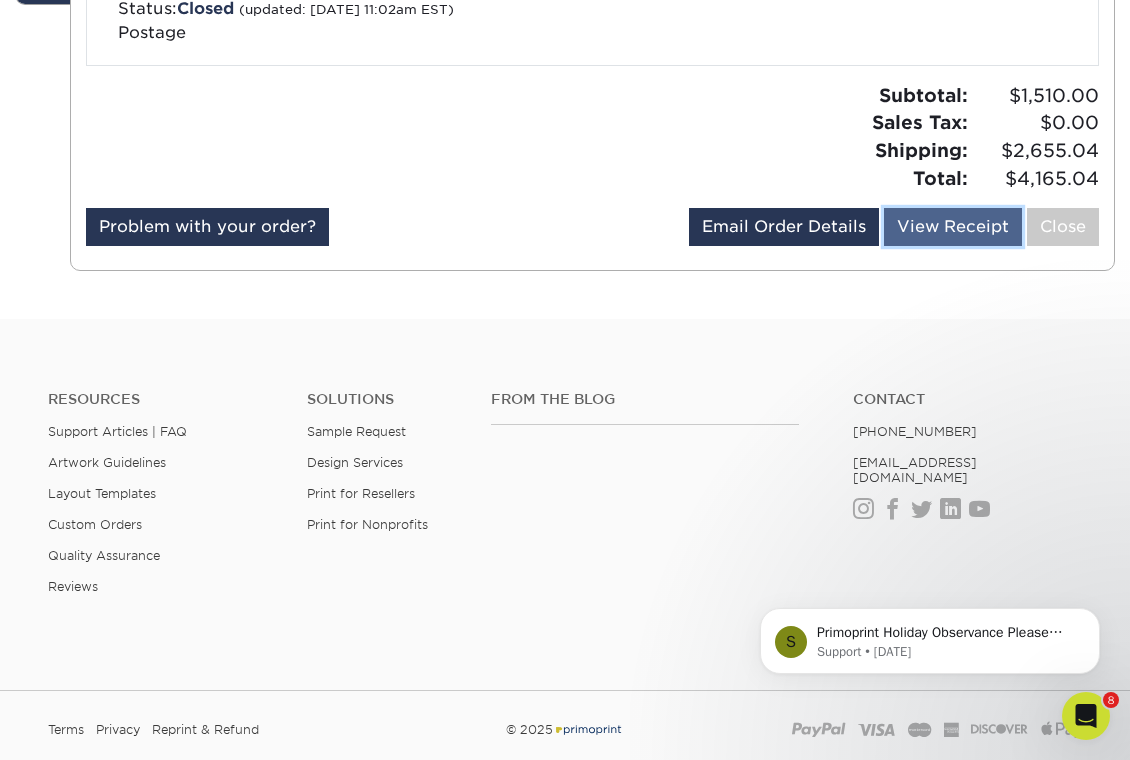 click on "View Receipt" at bounding box center [953, 227] 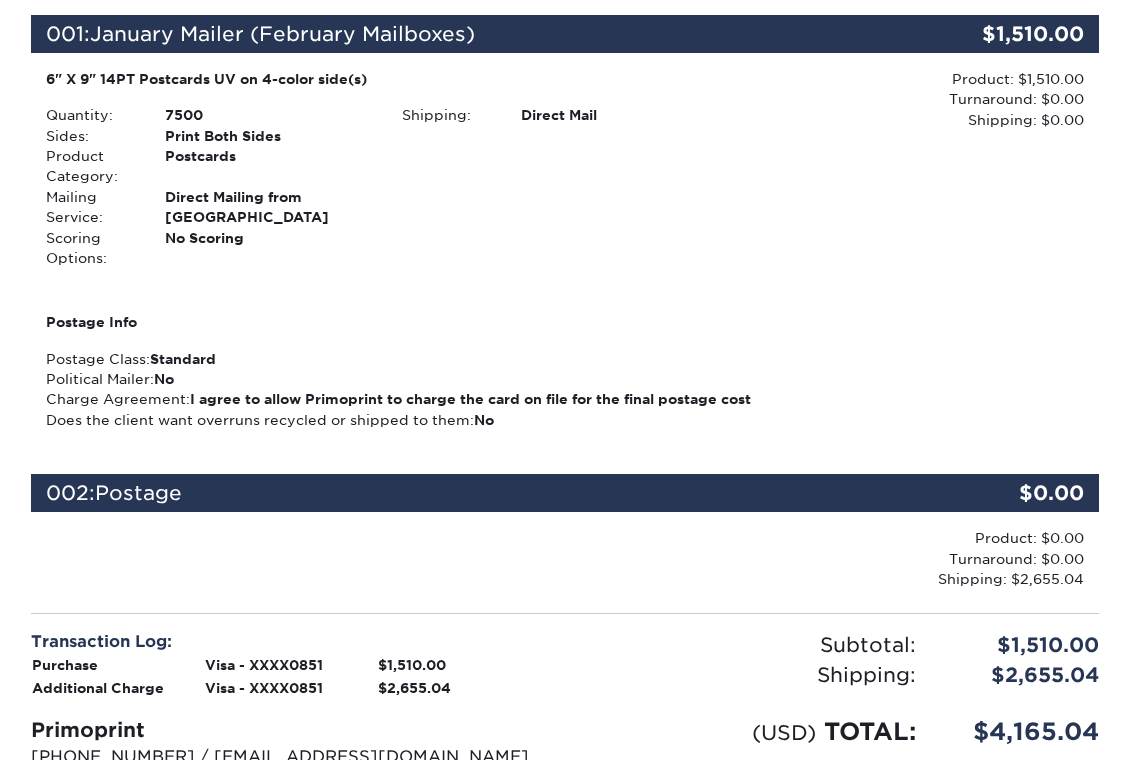 scroll, scrollTop: 457, scrollLeft: 0, axis: vertical 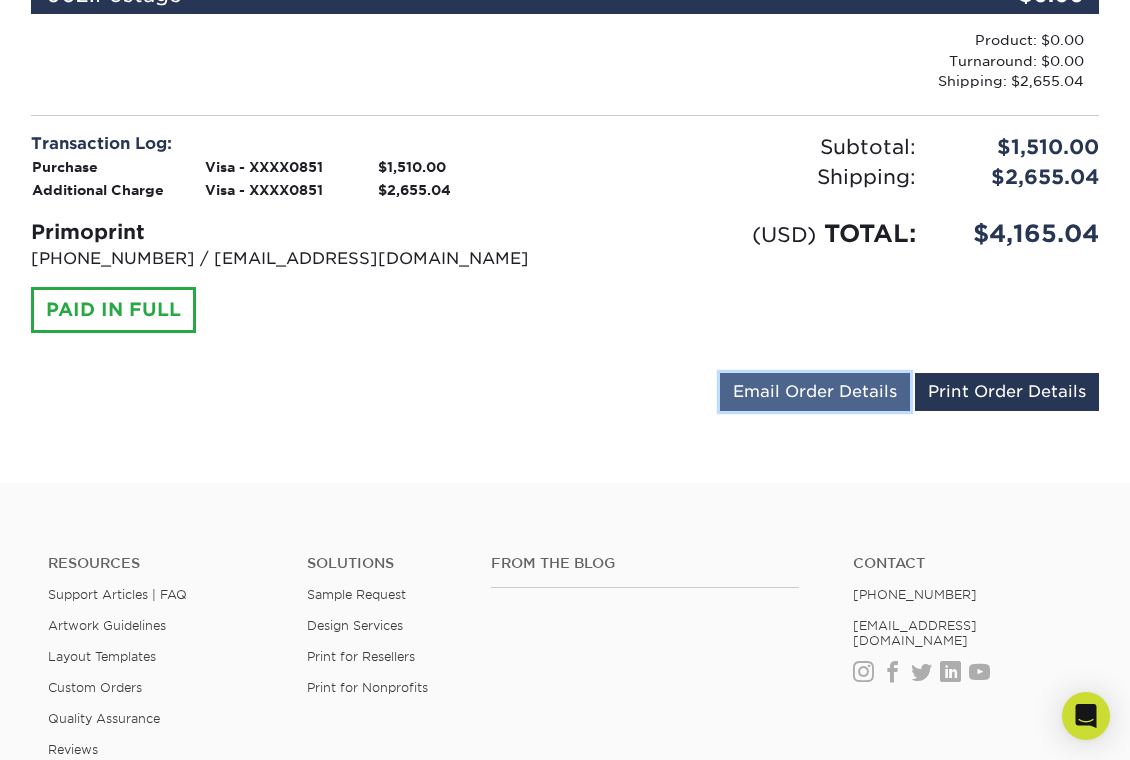 click on "Email Order Details" at bounding box center (815, 392) 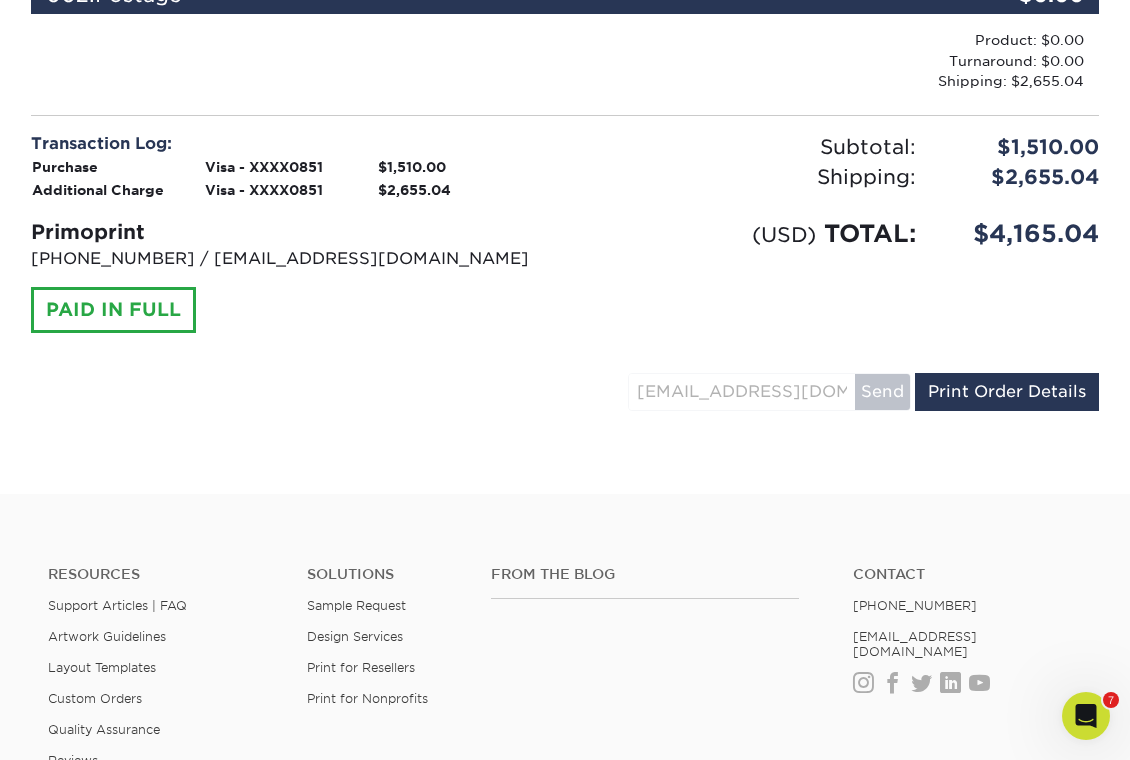 scroll, scrollTop: 0, scrollLeft: 0, axis: both 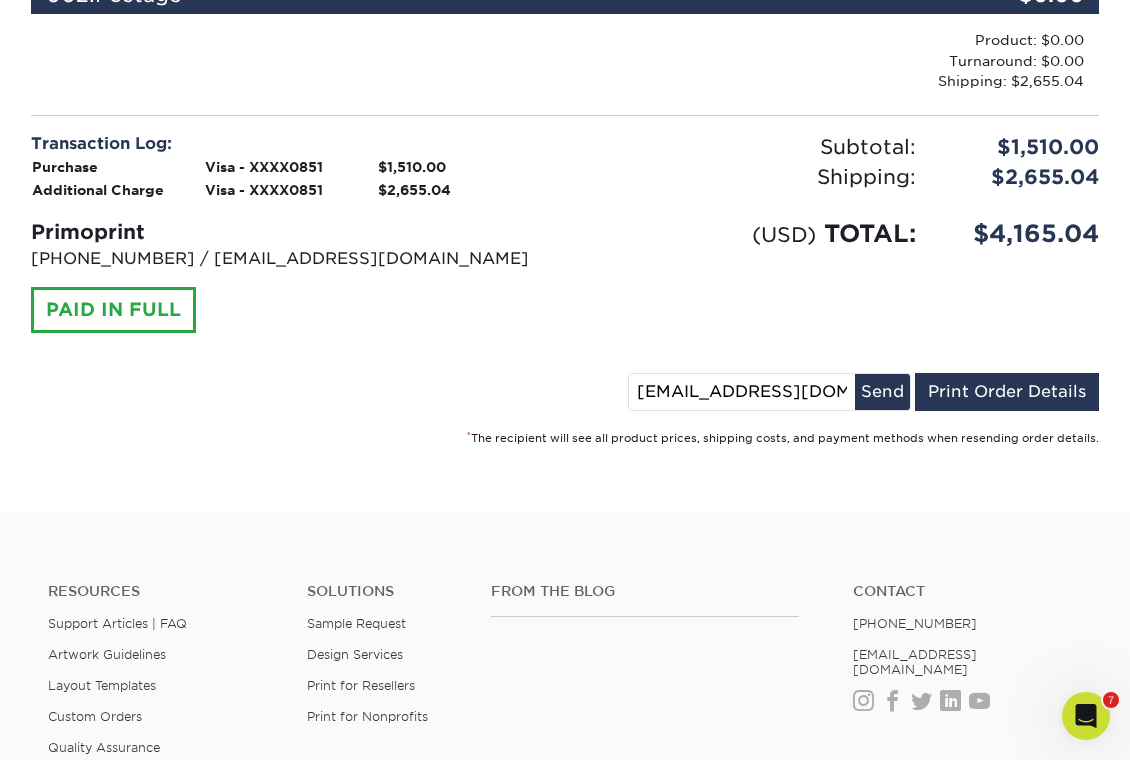 click on "[EMAIL_ADDRESS][DOMAIN_NAME]" at bounding box center (742, 392) 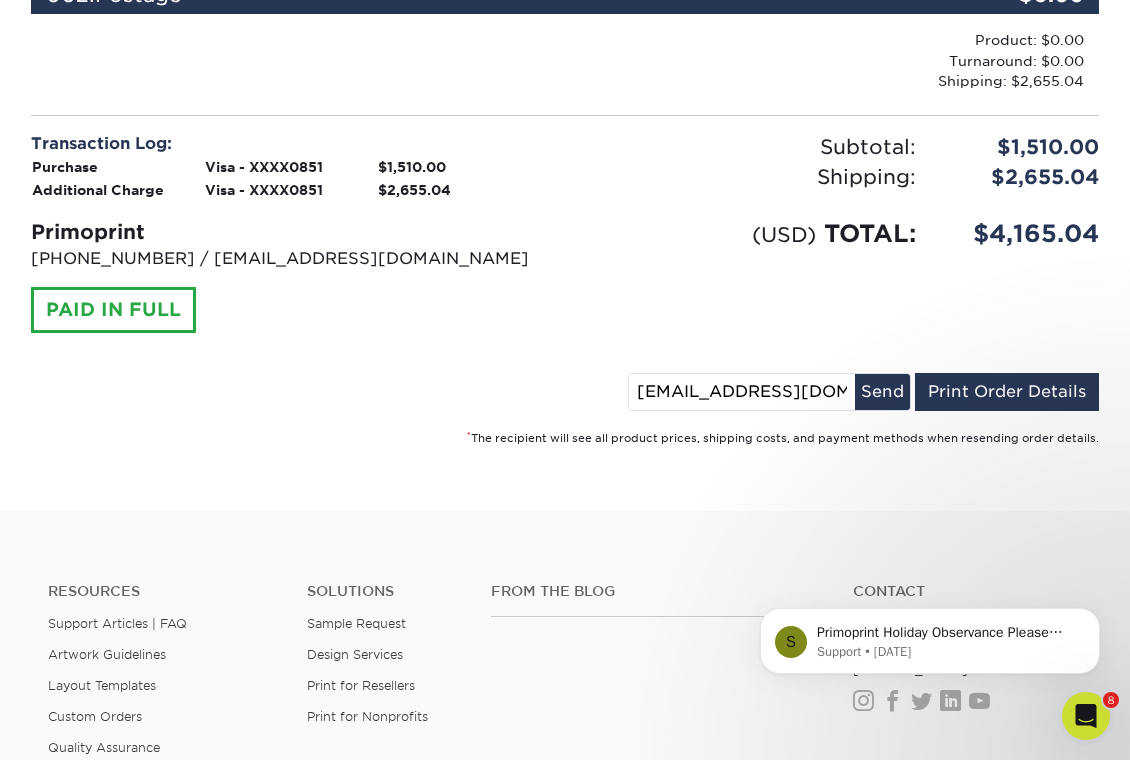 scroll, scrollTop: 0, scrollLeft: 0, axis: both 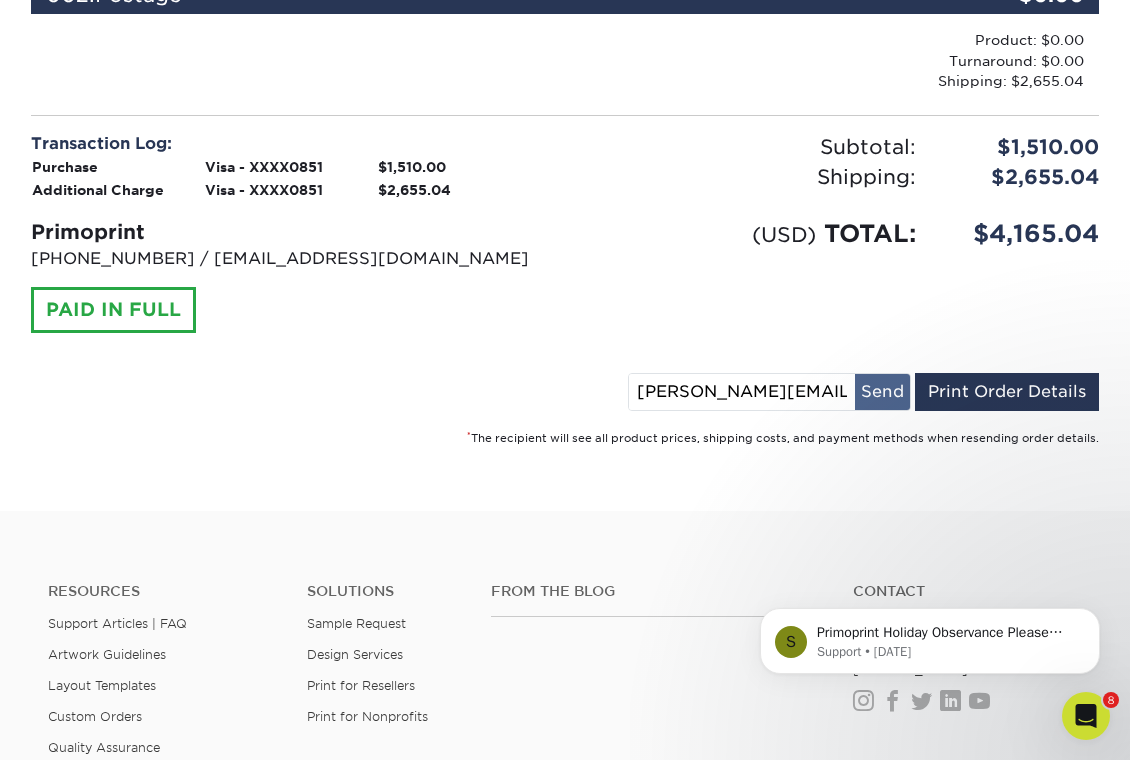 type on "Janet@ziagroup.com" 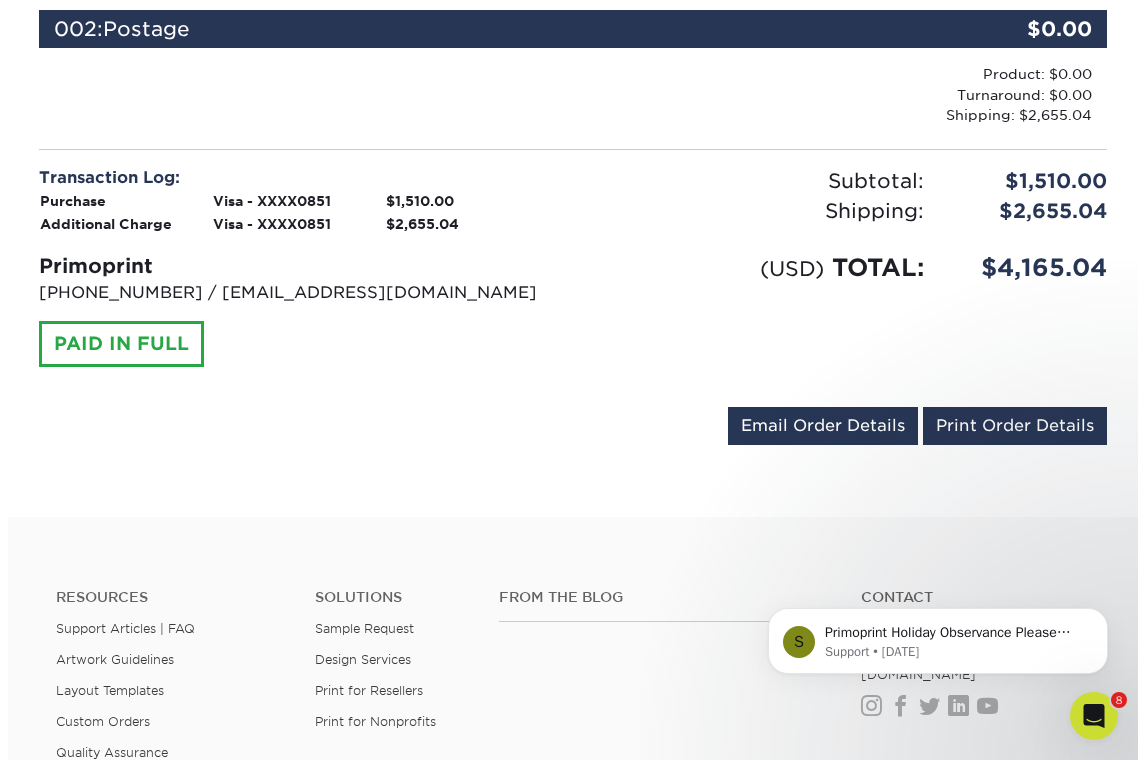 scroll, scrollTop: 773, scrollLeft: 0, axis: vertical 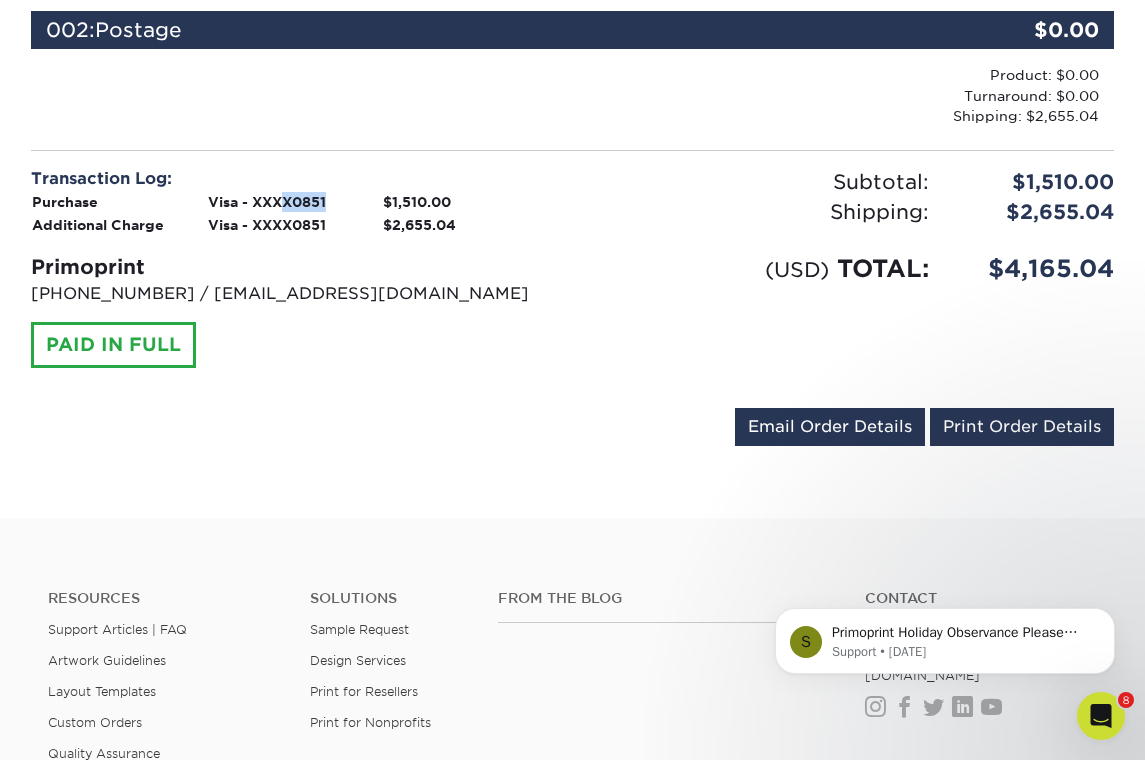 drag, startPoint x: 281, startPoint y: 209, endPoint x: 329, endPoint y: 211, distance: 48.04165 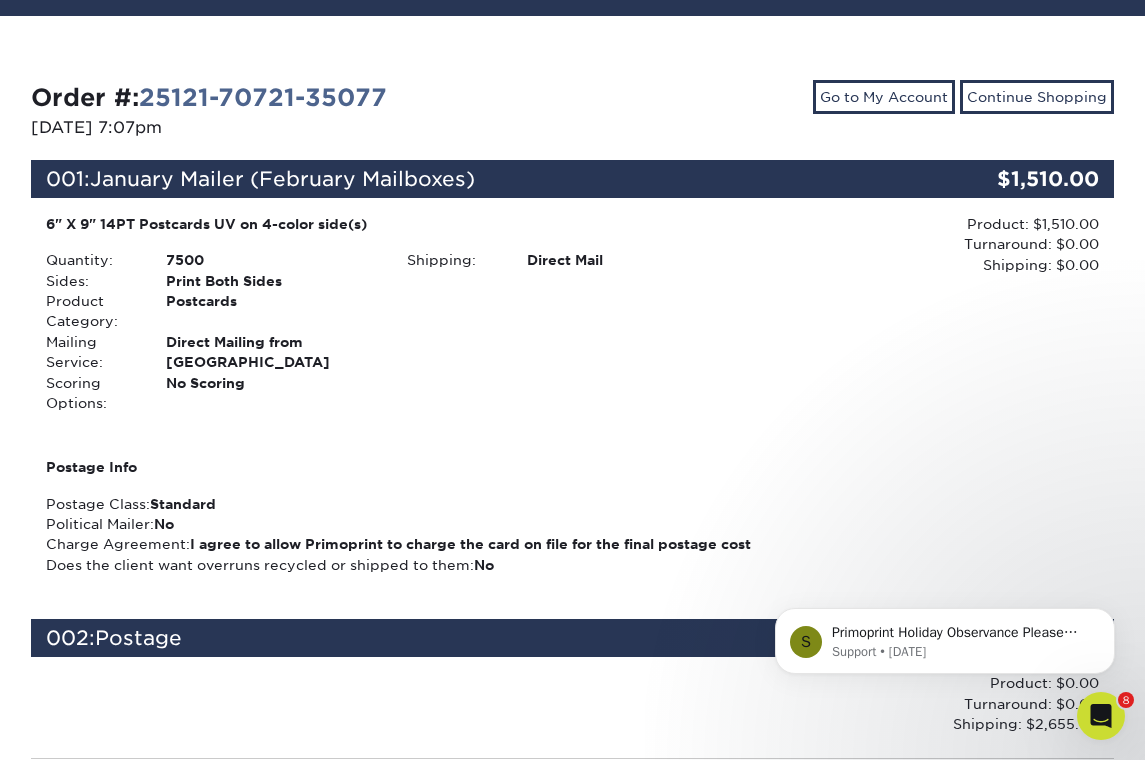 scroll, scrollTop: 161, scrollLeft: 0, axis: vertical 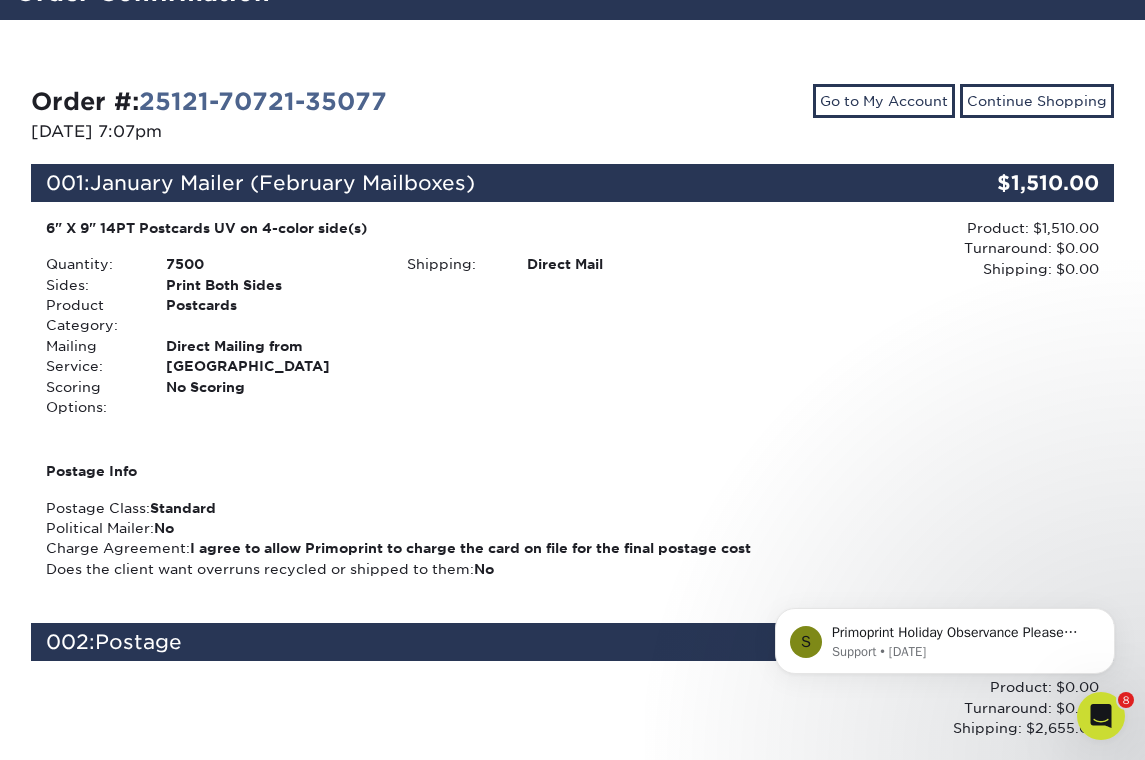 drag, startPoint x: 35, startPoint y: 134, endPoint x: 151, endPoint y: 145, distance: 116.520386 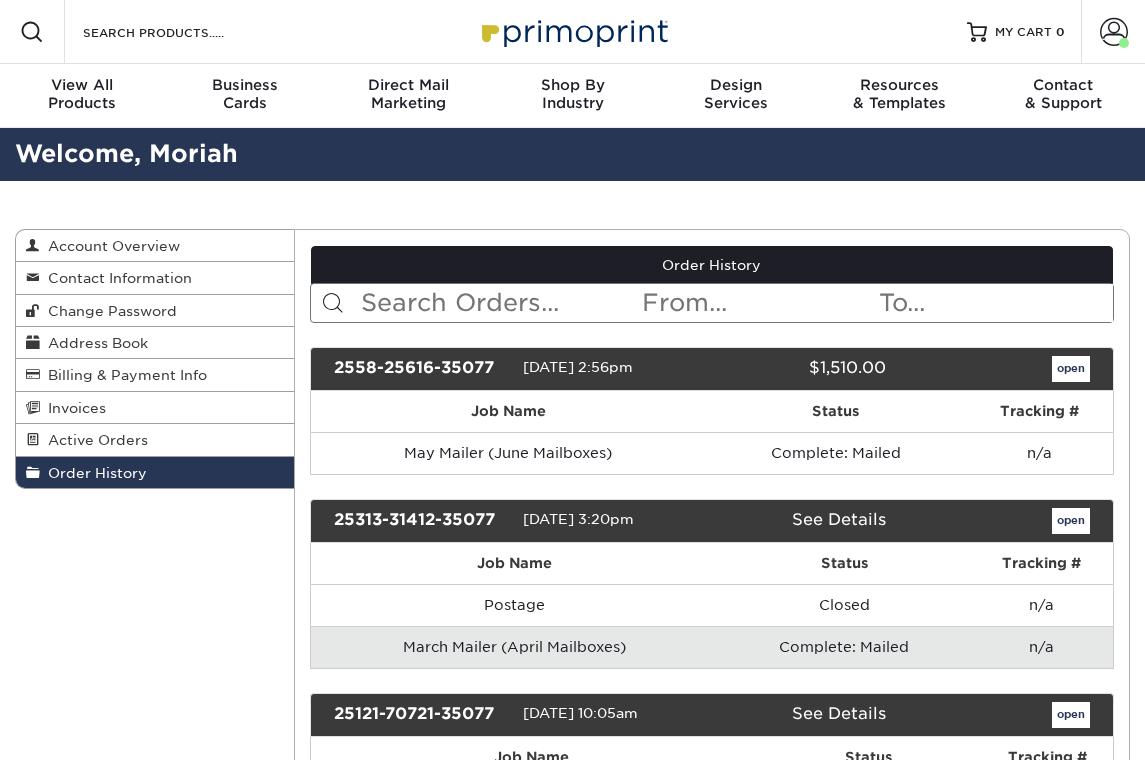 scroll, scrollTop: 0, scrollLeft: 0, axis: both 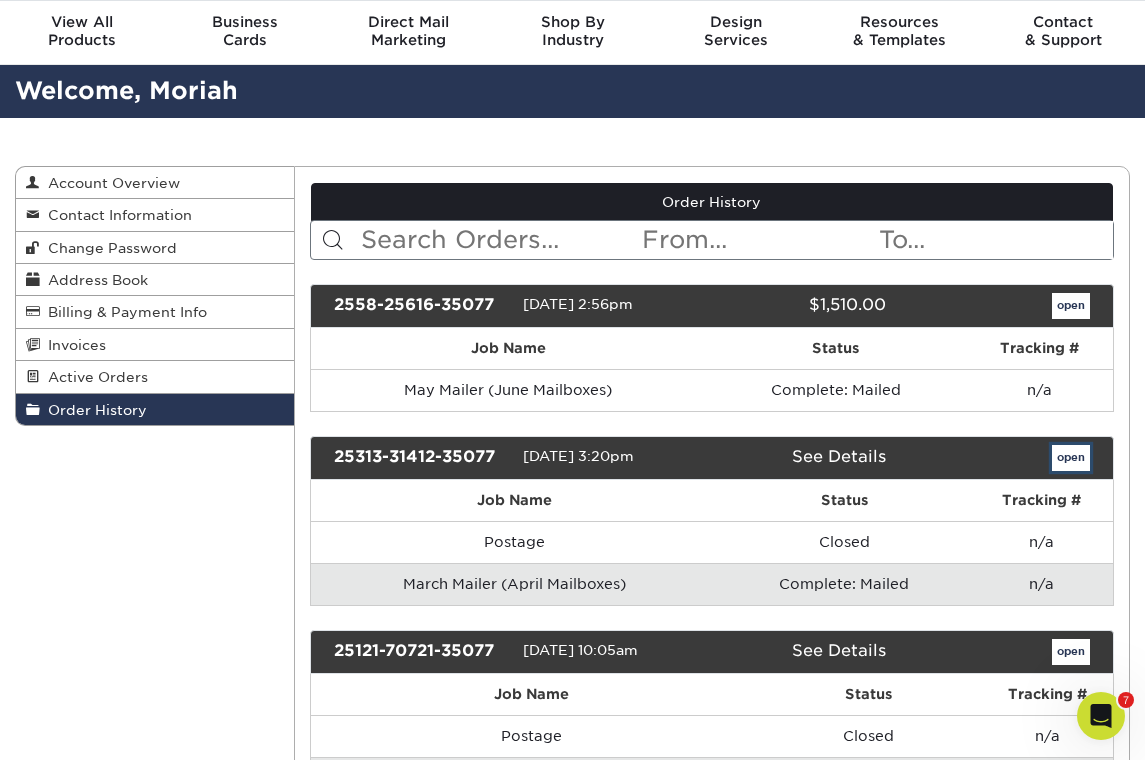 click on "open" at bounding box center [1071, 458] 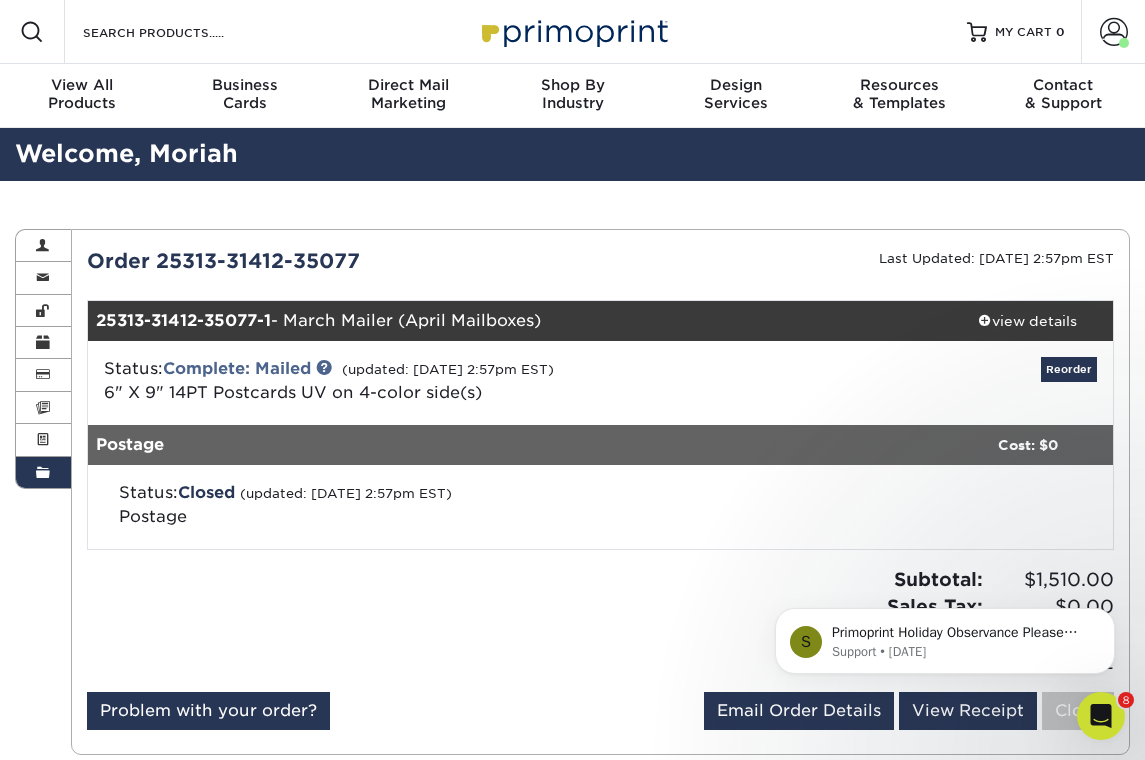 scroll, scrollTop: 0, scrollLeft: 0, axis: both 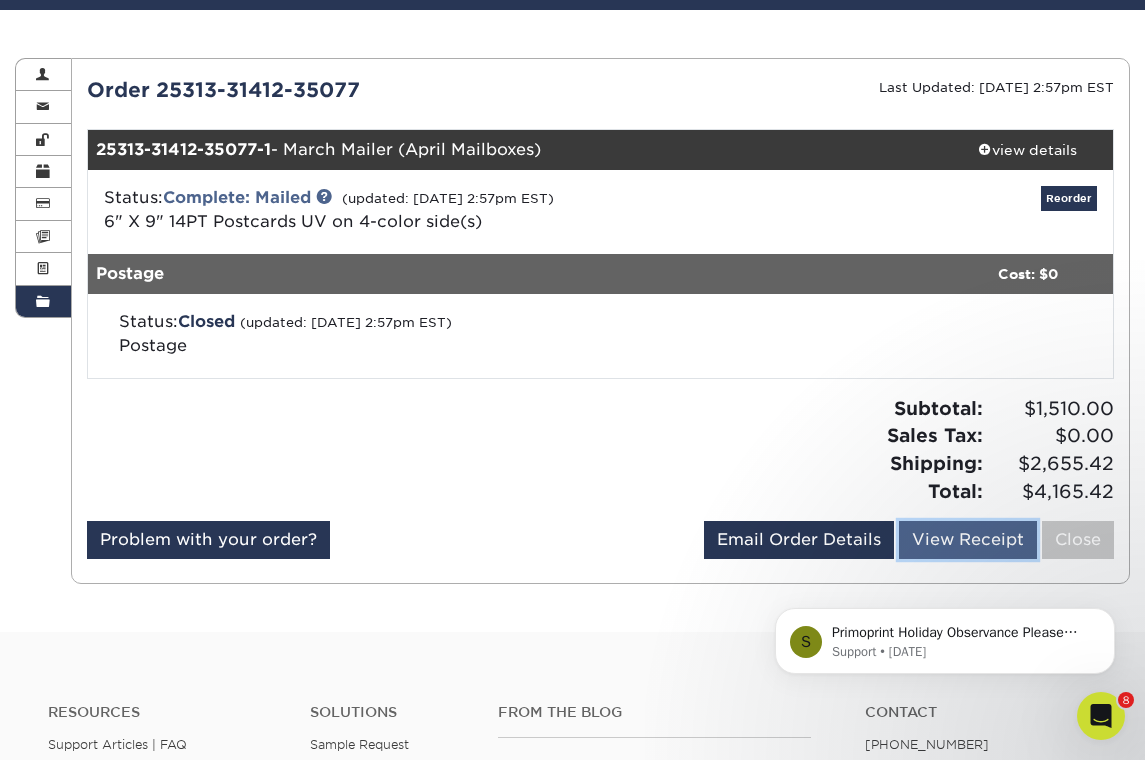 click on "View Receipt" at bounding box center (968, 540) 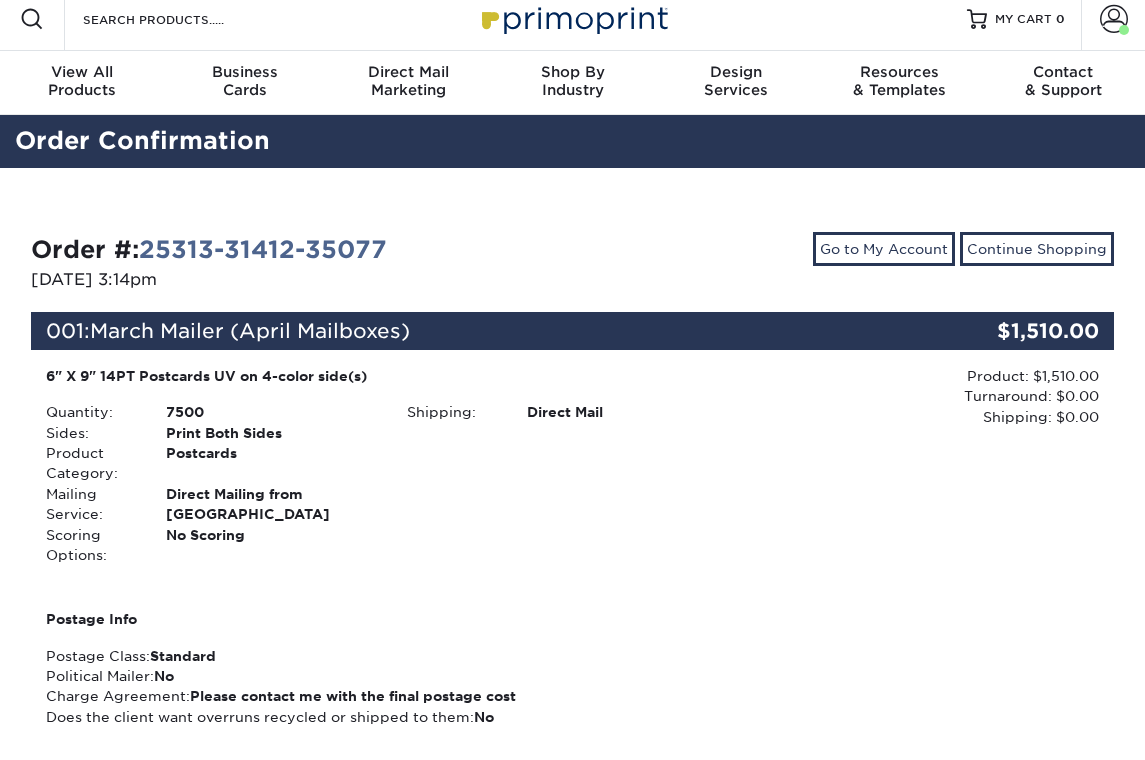 scroll, scrollTop: 22, scrollLeft: 0, axis: vertical 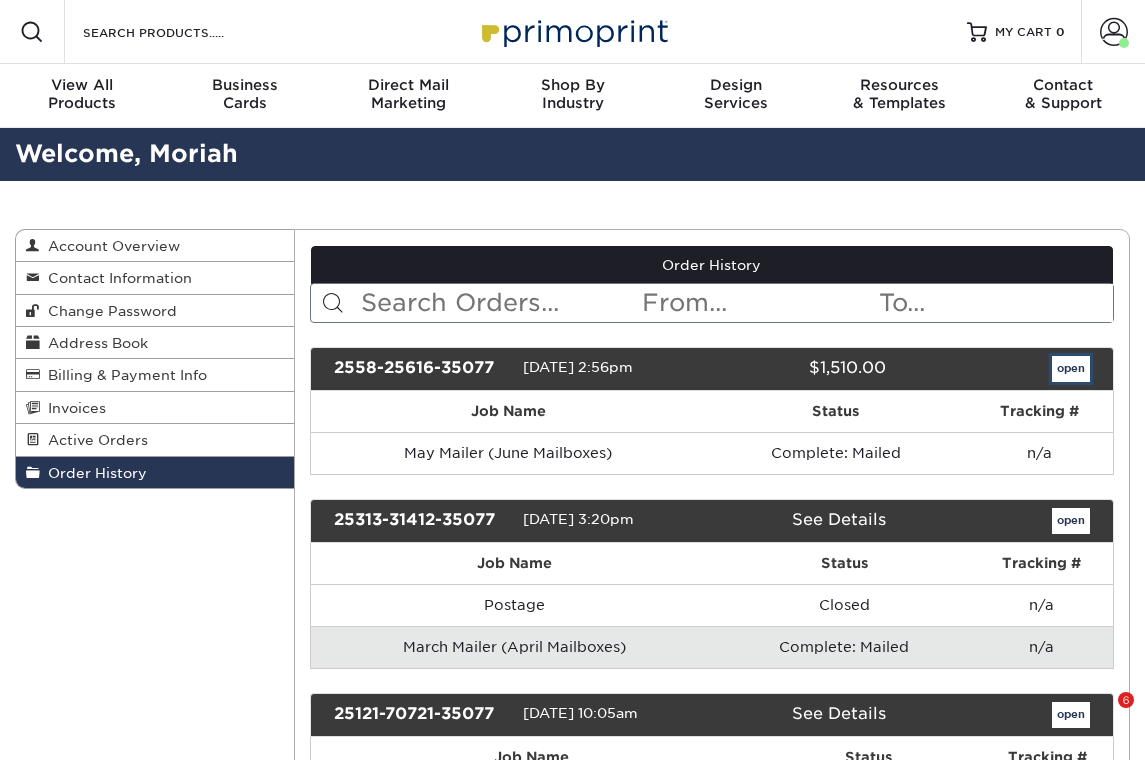 click on "open" at bounding box center (1071, 369) 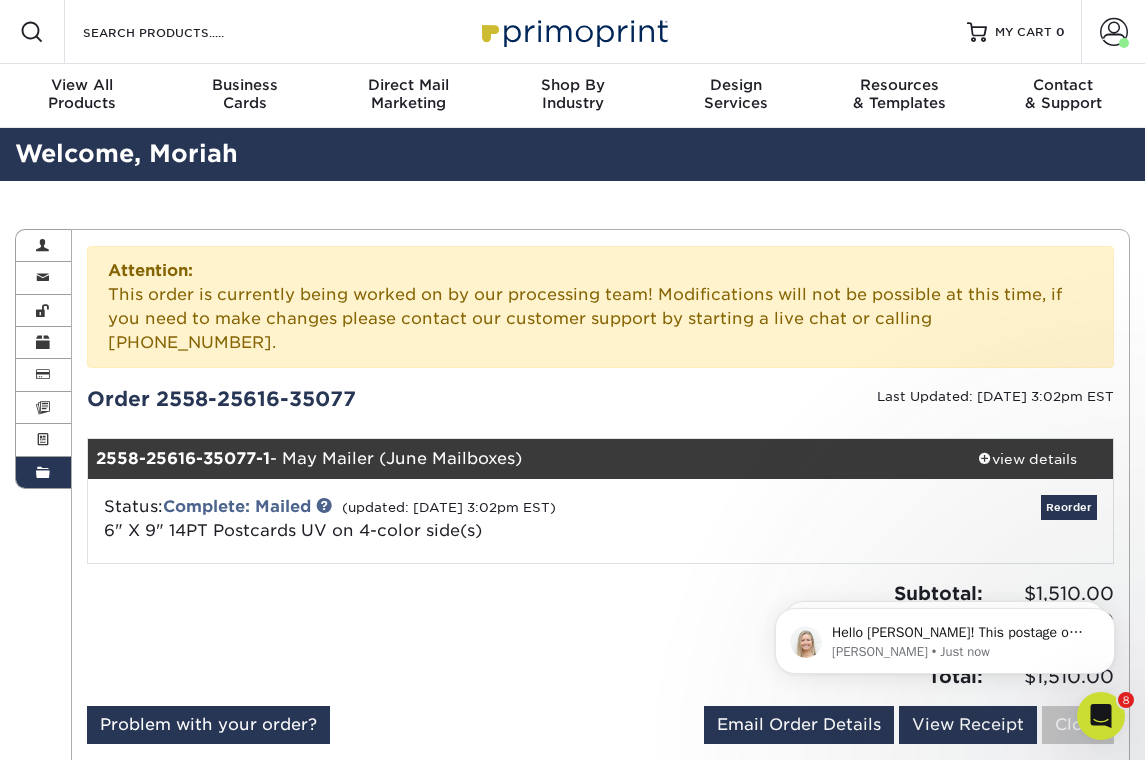 scroll, scrollTop: 0, scrollLeft: 0, axis: both 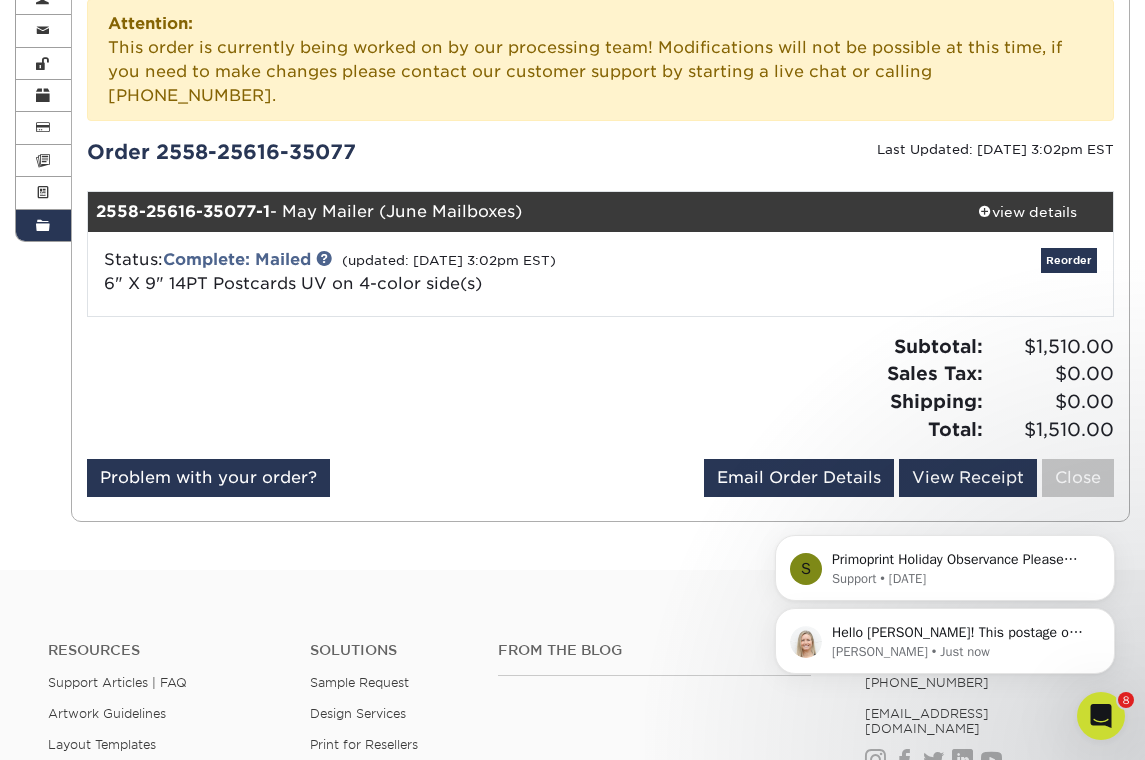 click on "Hello Moriah!   This postage on this one was never processed!  I will do that now.  Thank you for catching that! Natalie • Just now S Primoprint Holiday Observance   Please note that our customer service and production departments will be closed Monday, May 26, 2025, in observance of Memorial Day. UPS will not be delivering per their standard delivery schedule.    Should you have any questions regarding your order or products, please utilize our chat feature.    We look forward to serving you!    Customer Service Hours; 9am-5pm EST Support • 9w ago" at bounding box center [945, 549] 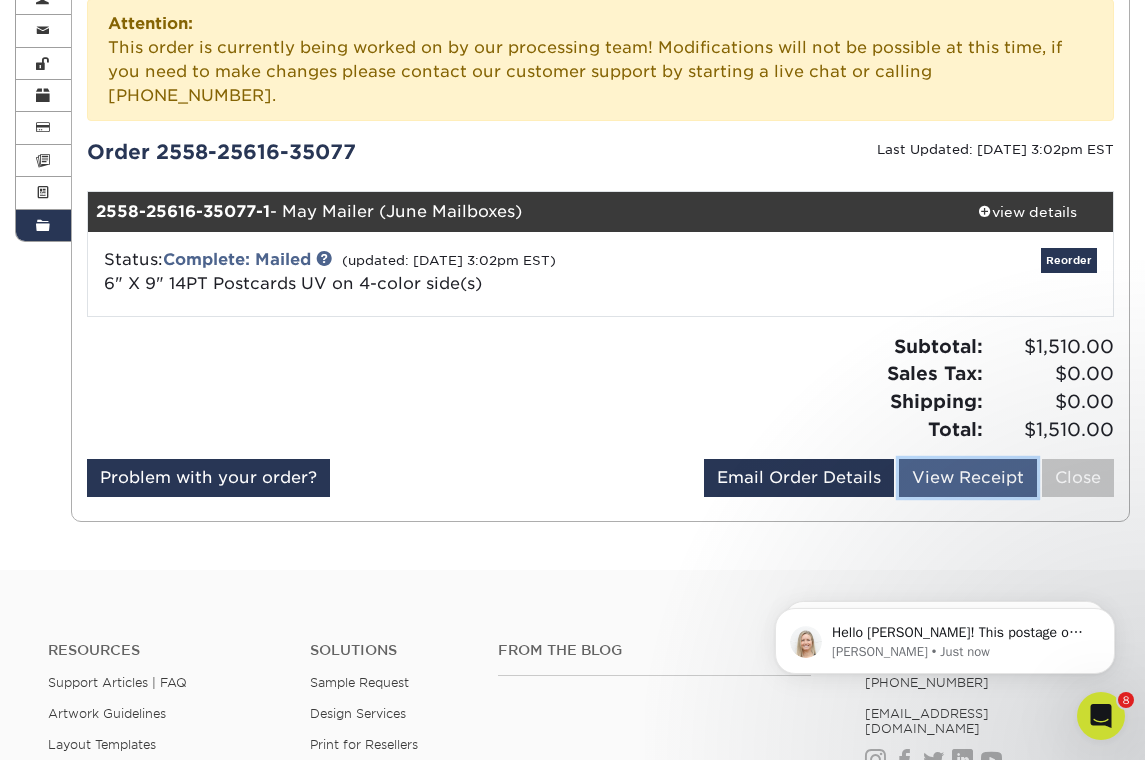 click on "View Receipt" at bounding box center [968, 478] 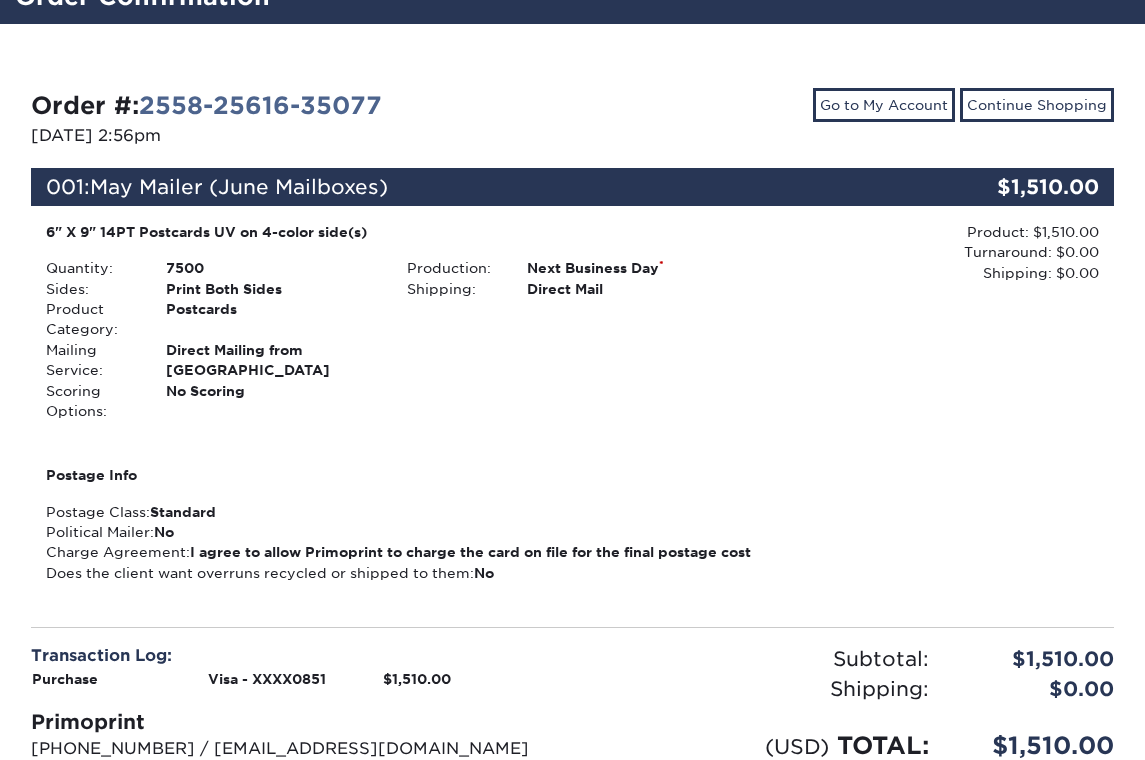 scroll, scrollTop: 157, scrollLeft: 0, axis: vertical 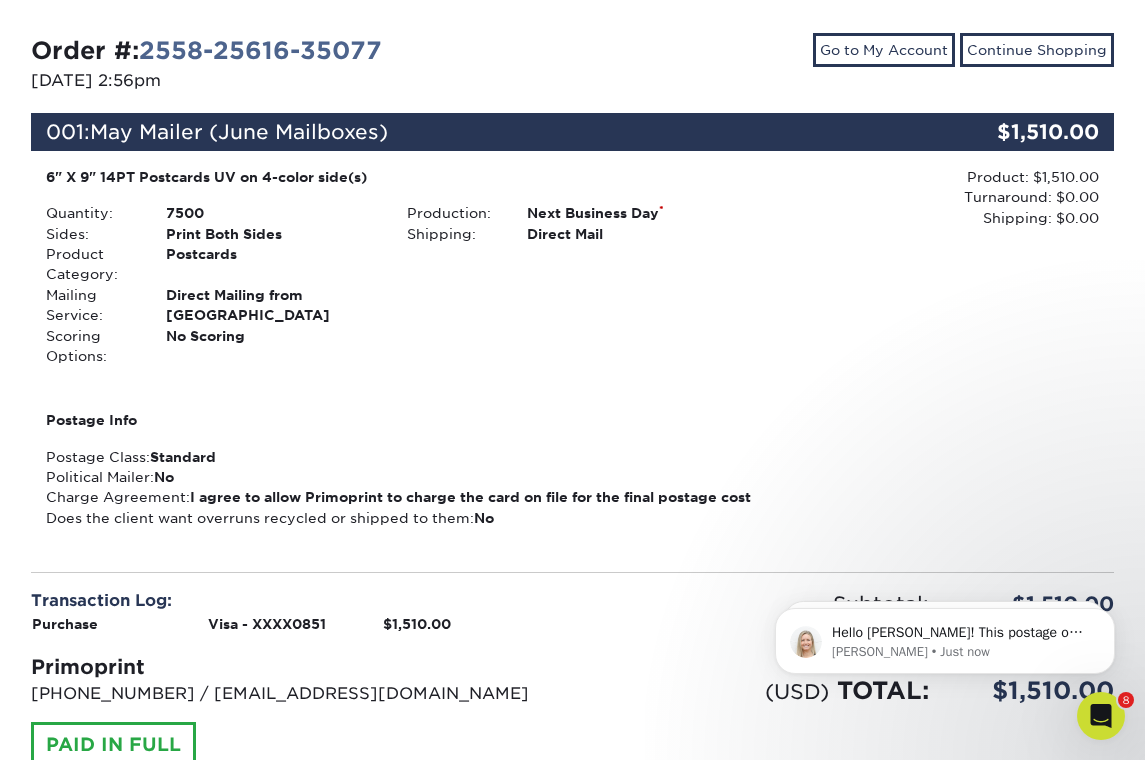 drag, startPoint x: 222, startPoint y: 82, endPoint x: 31, endPoint y: 82, distance: 191 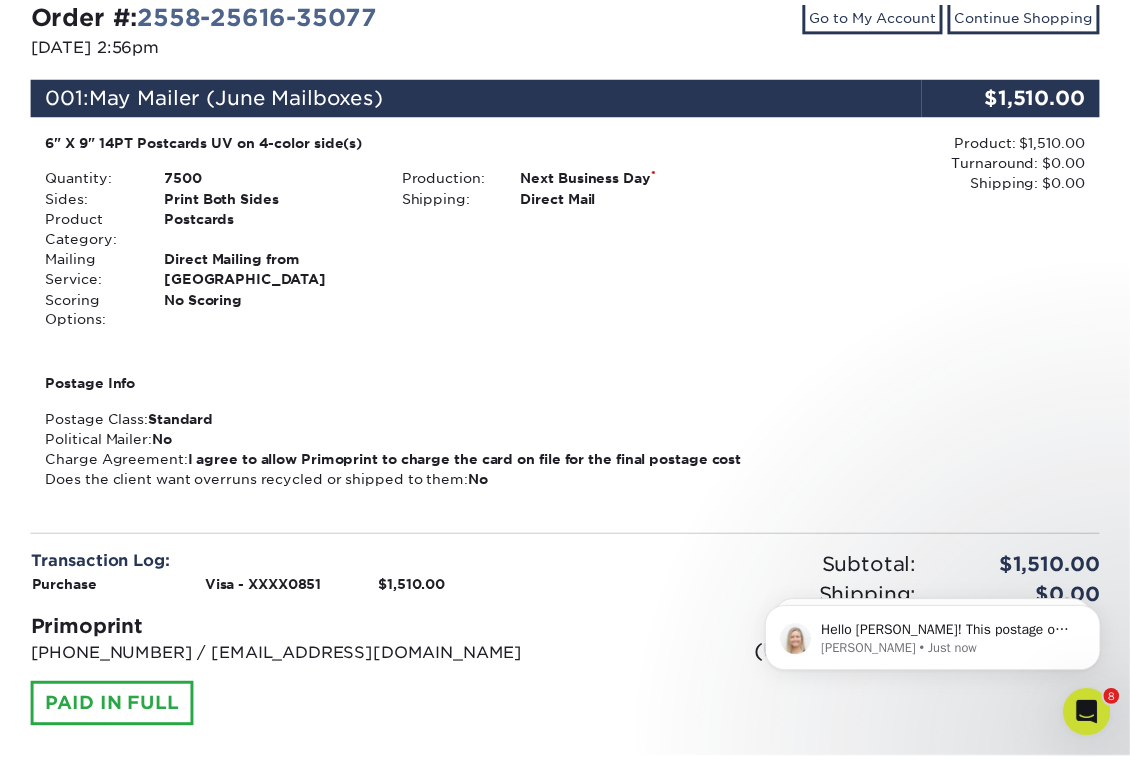 scroll, scrollTop: 268, scrollLeft: 0, axis: vertical 